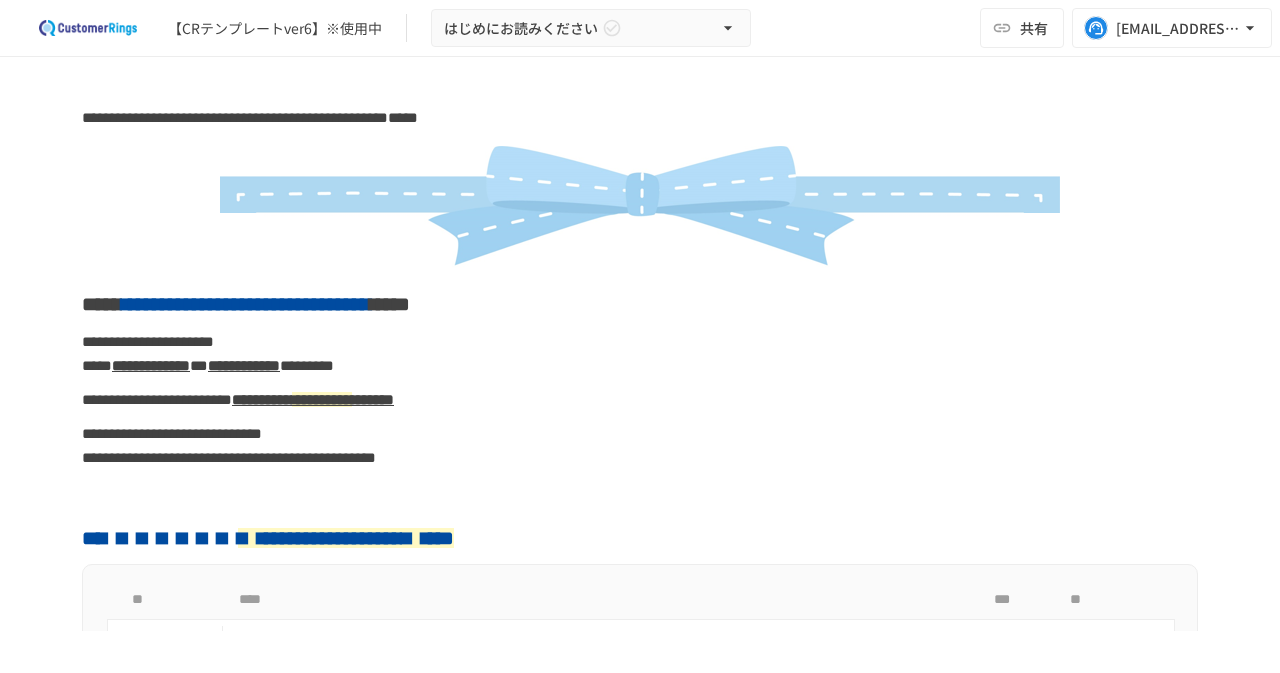 scroll, scrollTop: 0, scrollLeft: 0, axis: both 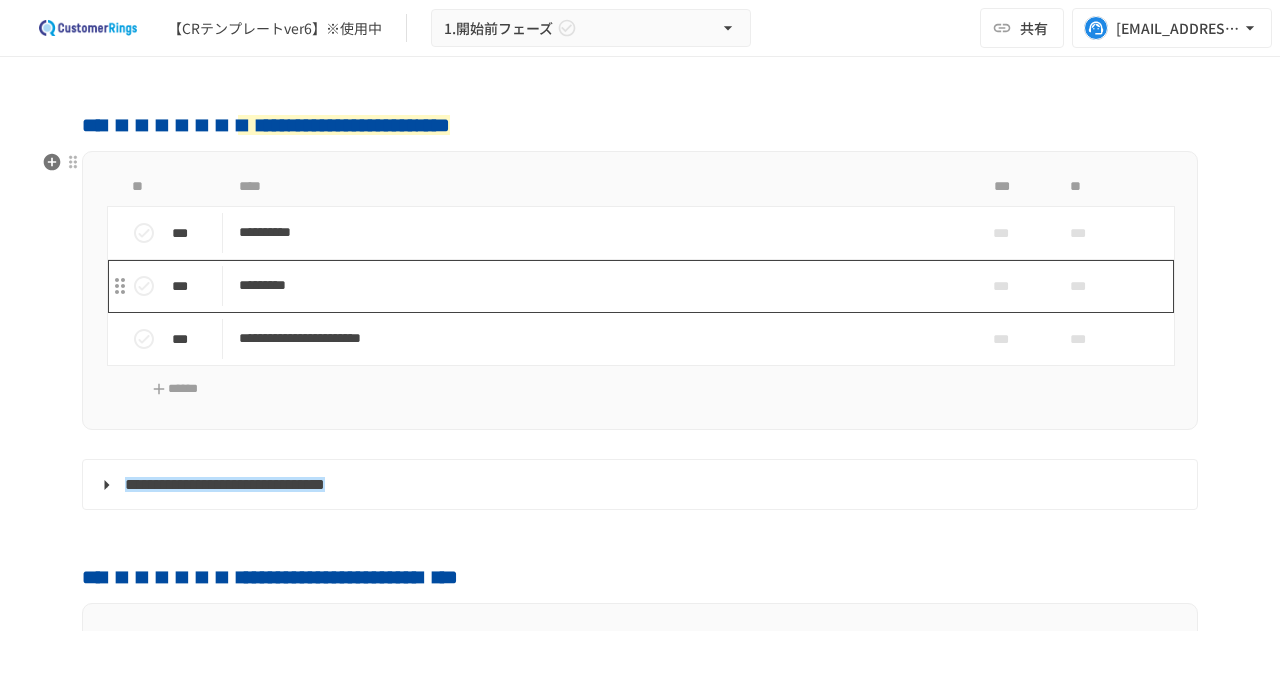 click on "*********" at bounding box center (598, 285) 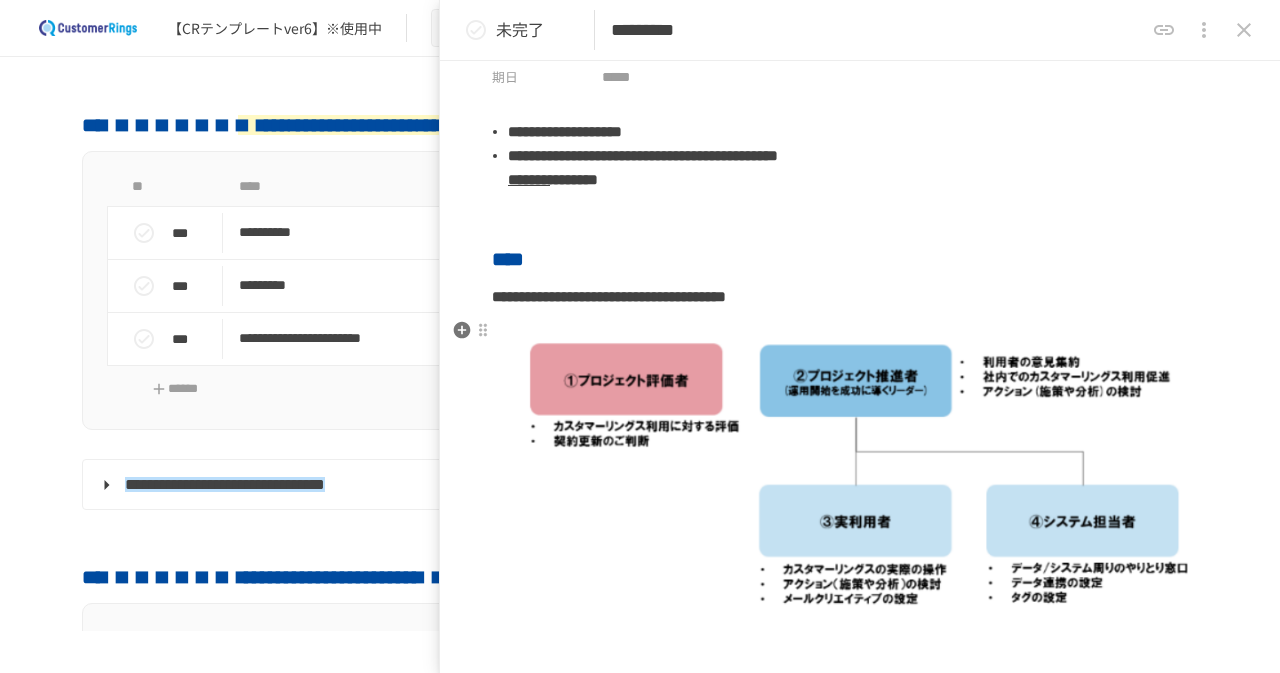 scroll, scrollTop: 0, scrollLeft: 0, axis: both 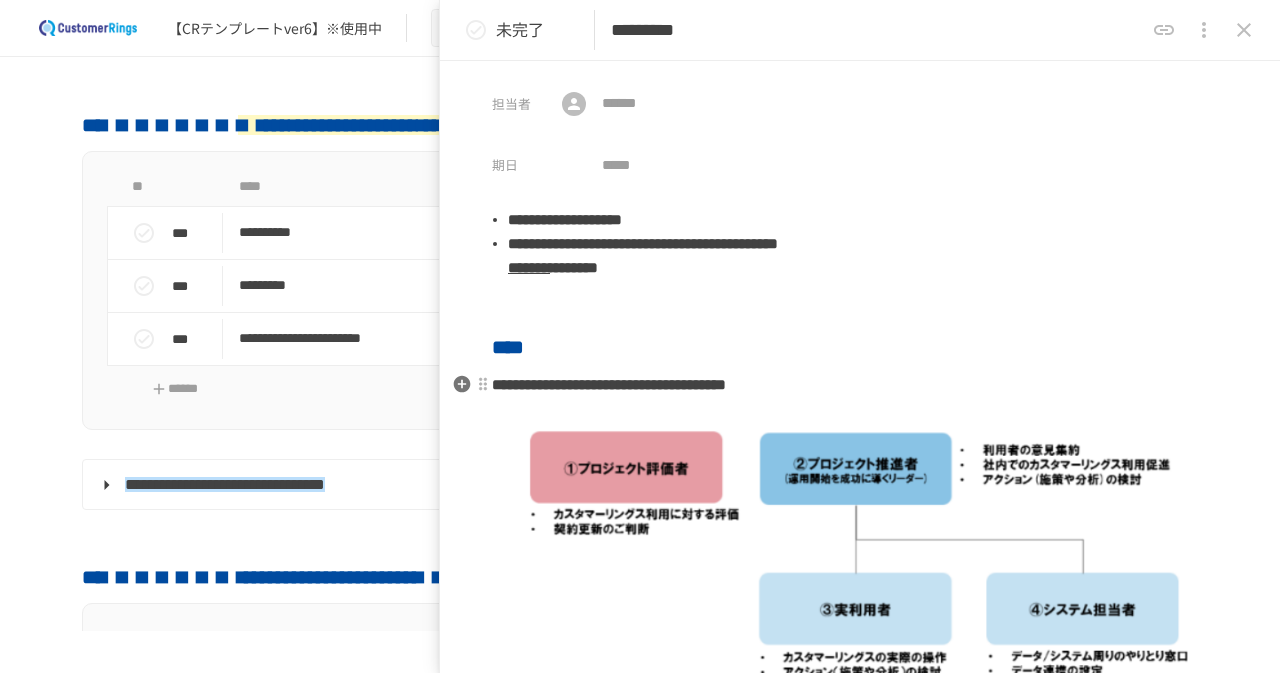click on "**********" at bounding box center [609, 384] 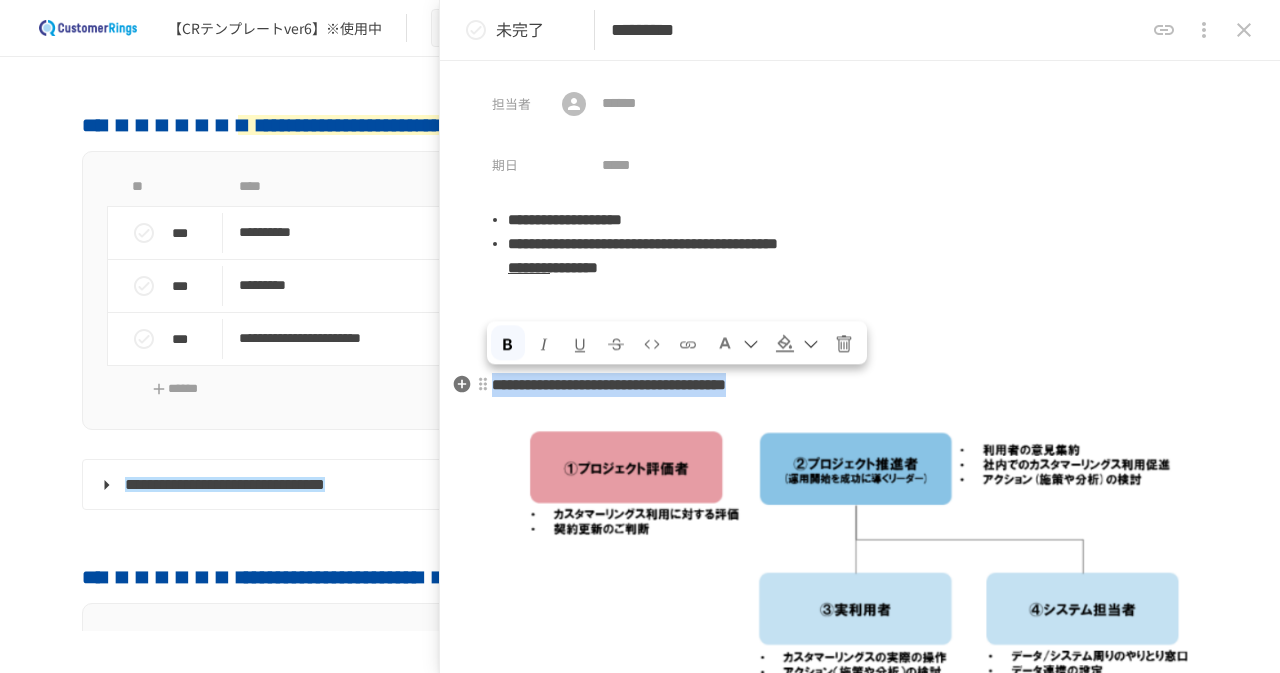 drag, startPoint x: 496, startPoint y: 387, endPoint x: 1092, endPoint y: 377, distance: 596.08386 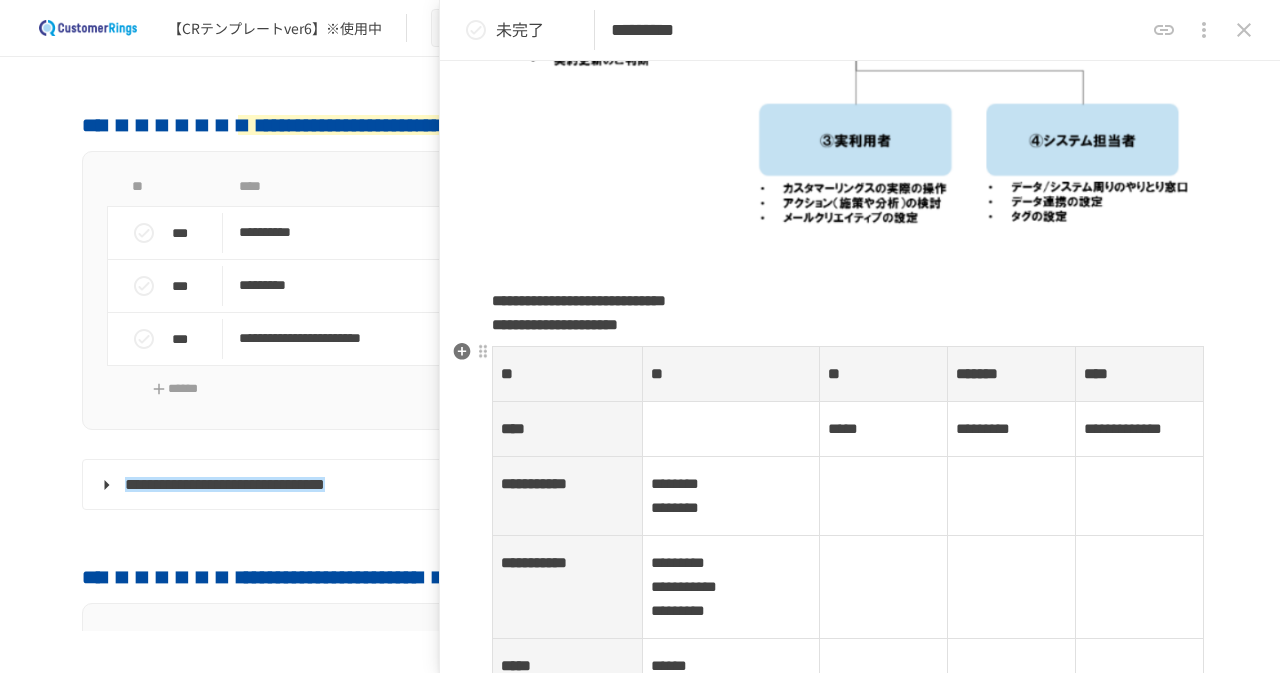 scroll, scrollTop: 500, scrollLeft: 0, axis: vertical 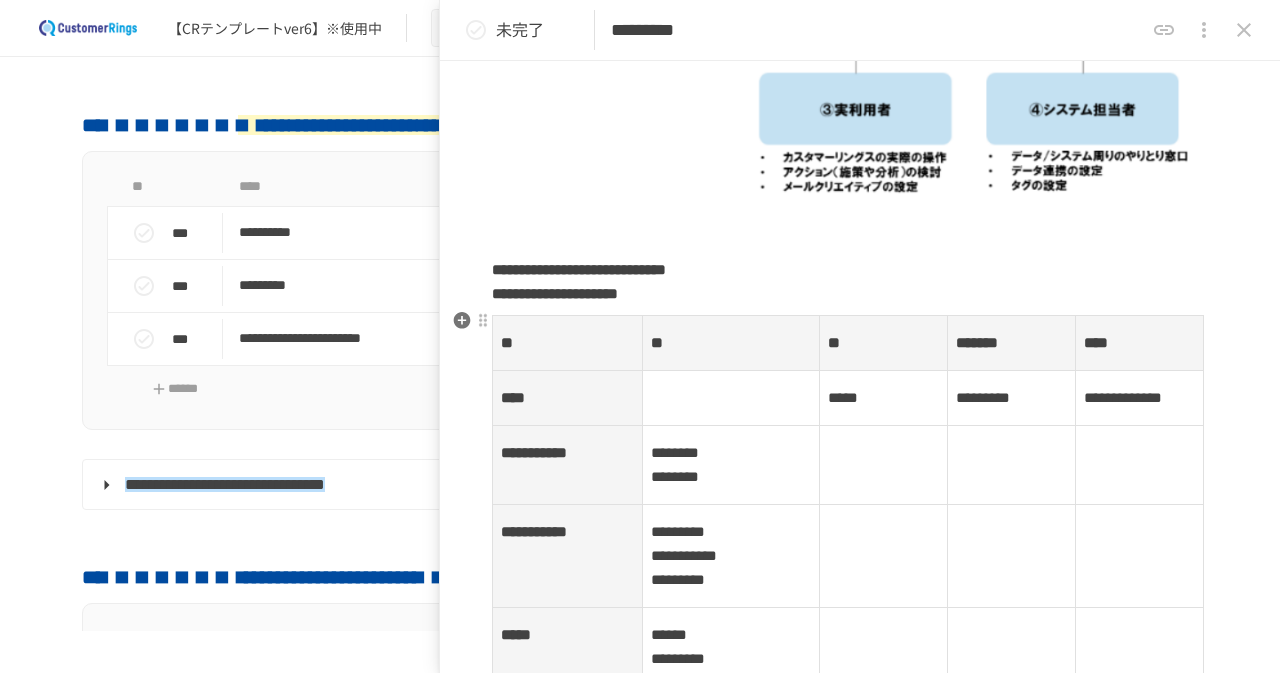 click on "**********" at bounding box center [568, 465] 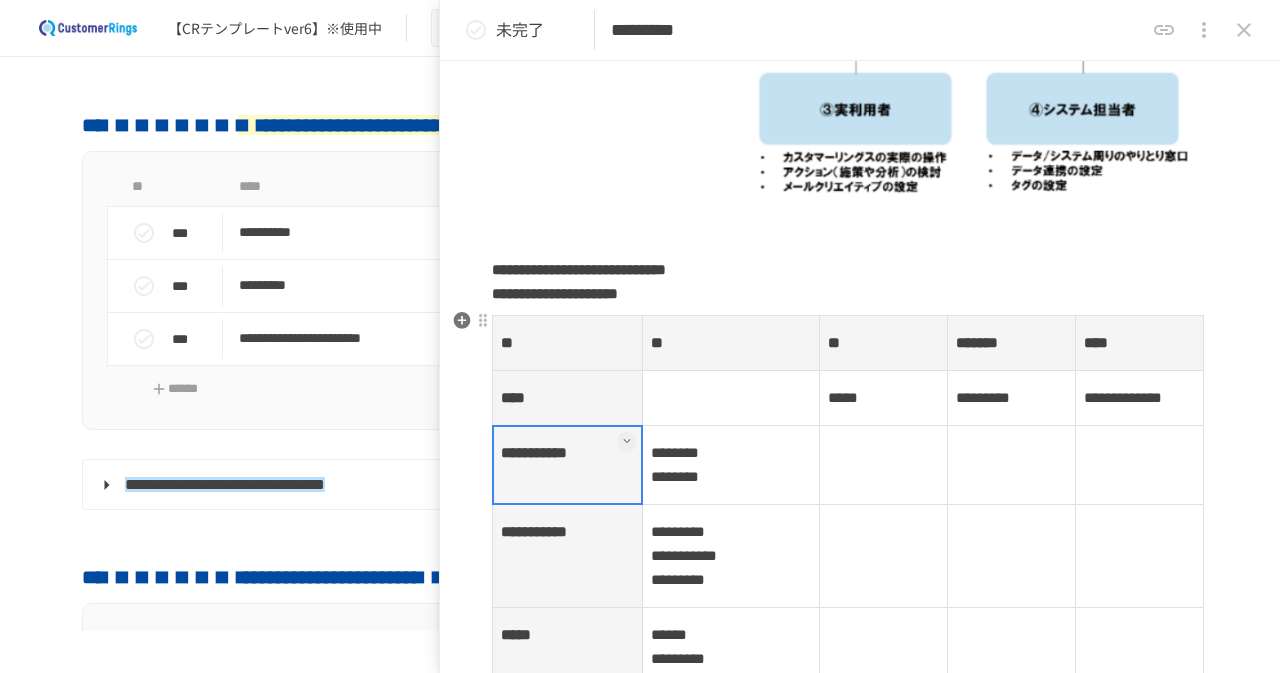 drag, startPoint x: 554, startPoint y: 471, endPoint x: 498, endPoint y: 451, distance: 59.464275 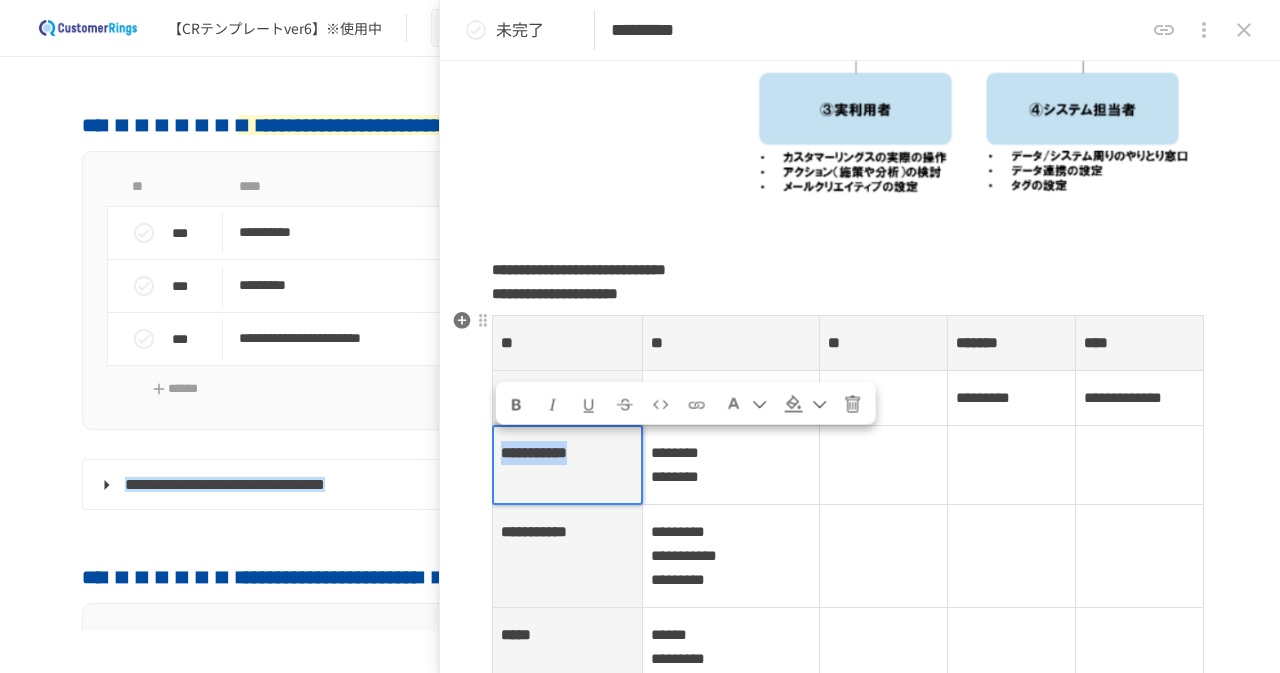 drag, startPoint x: 502, startPoint y: 442, endPoint x: 545, endPoint y: 463, distance: 47.853943 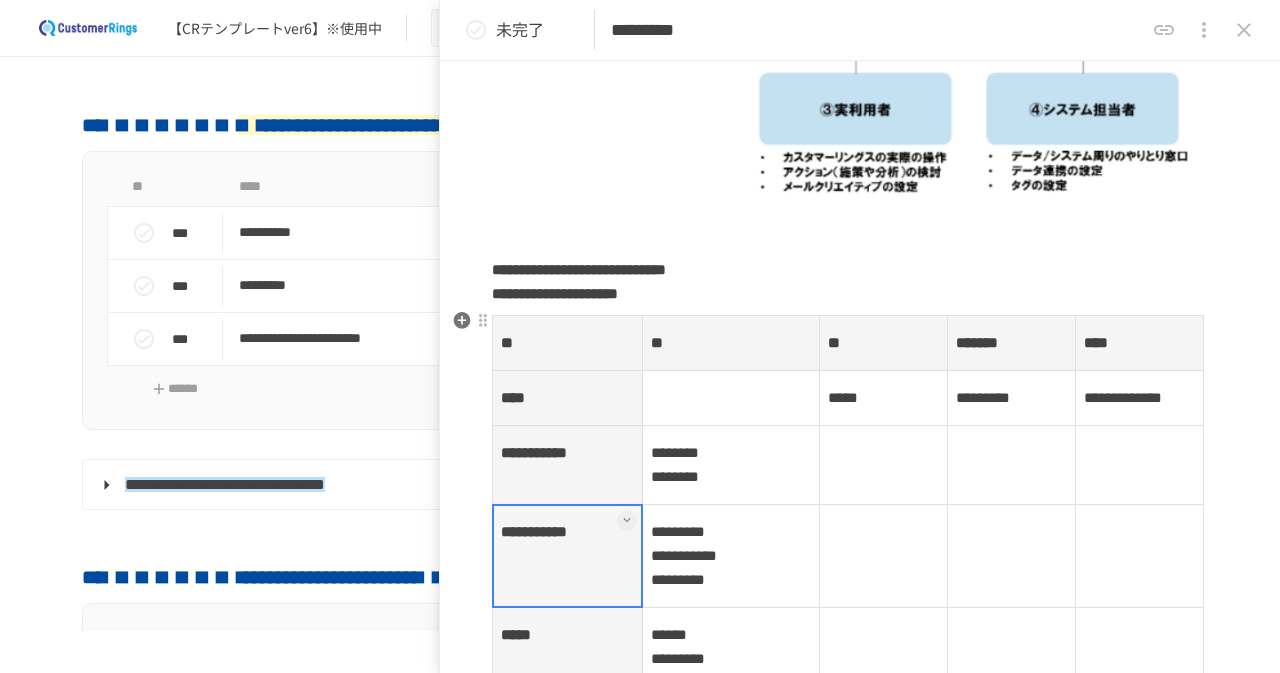 click at bounding box center (567, 556) 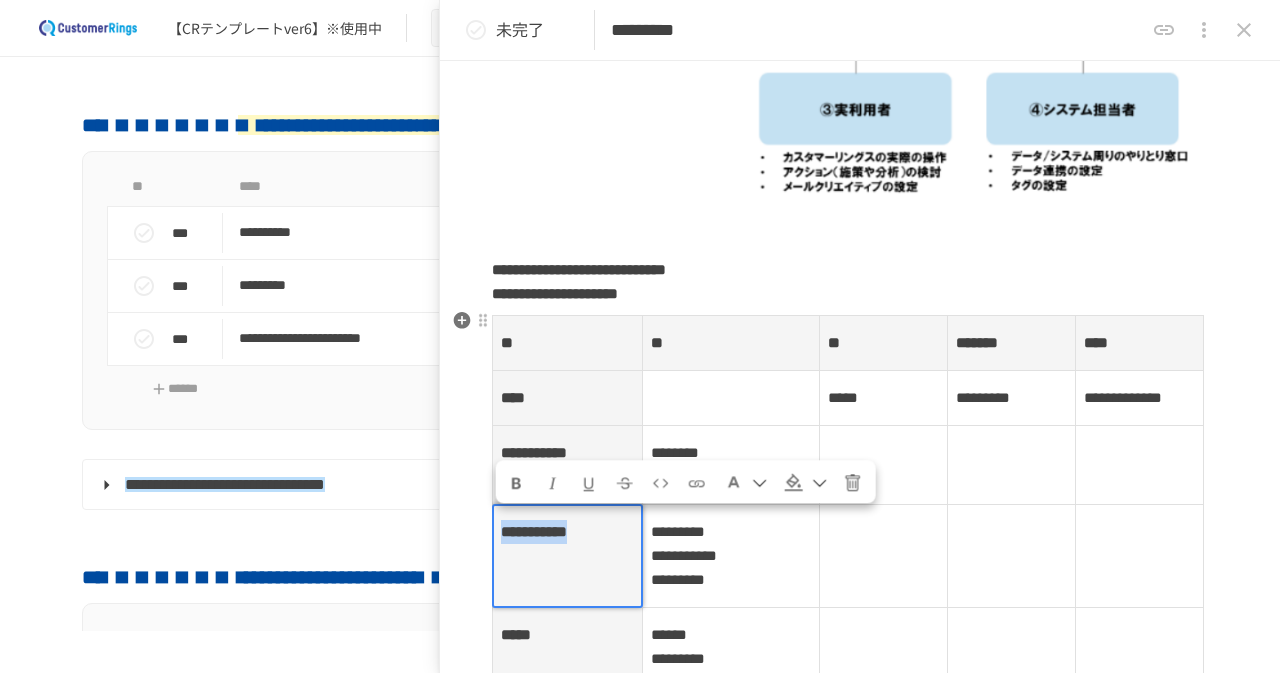 drag, startPoint x: 549, startPoint y: 555, endPoint x: 490, endPoint y: 525, distance: 66.189125 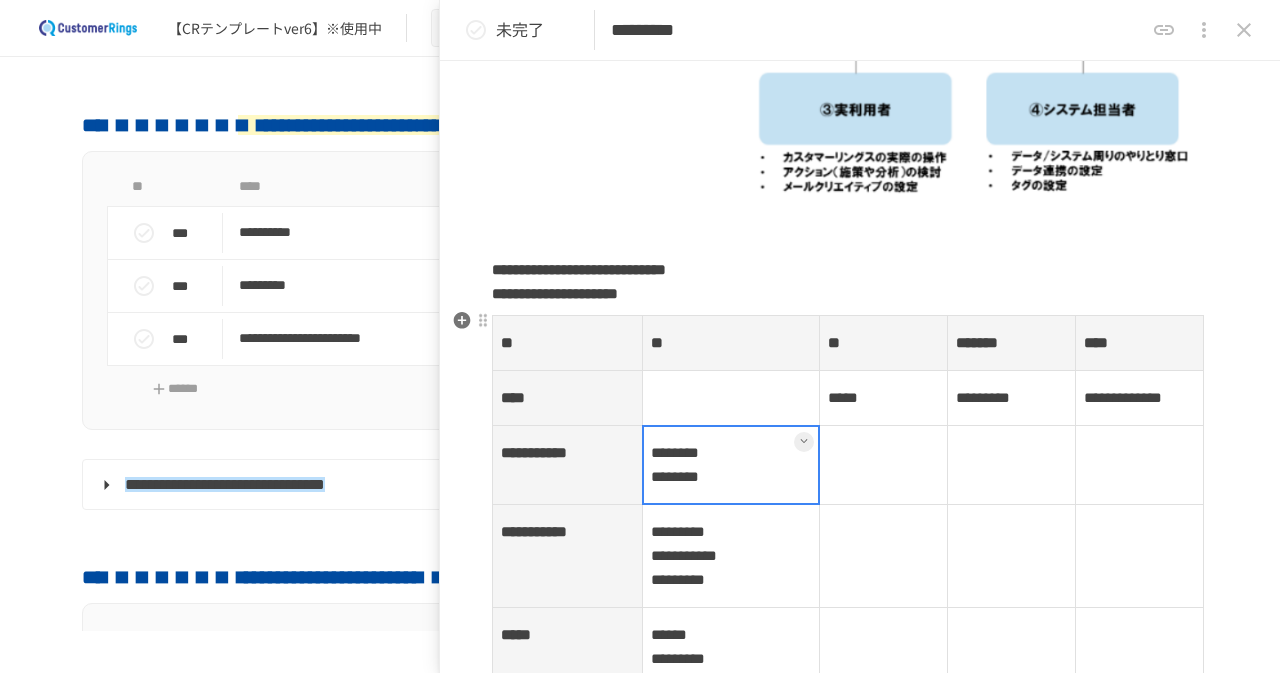 click at bounding box center (731, 465) 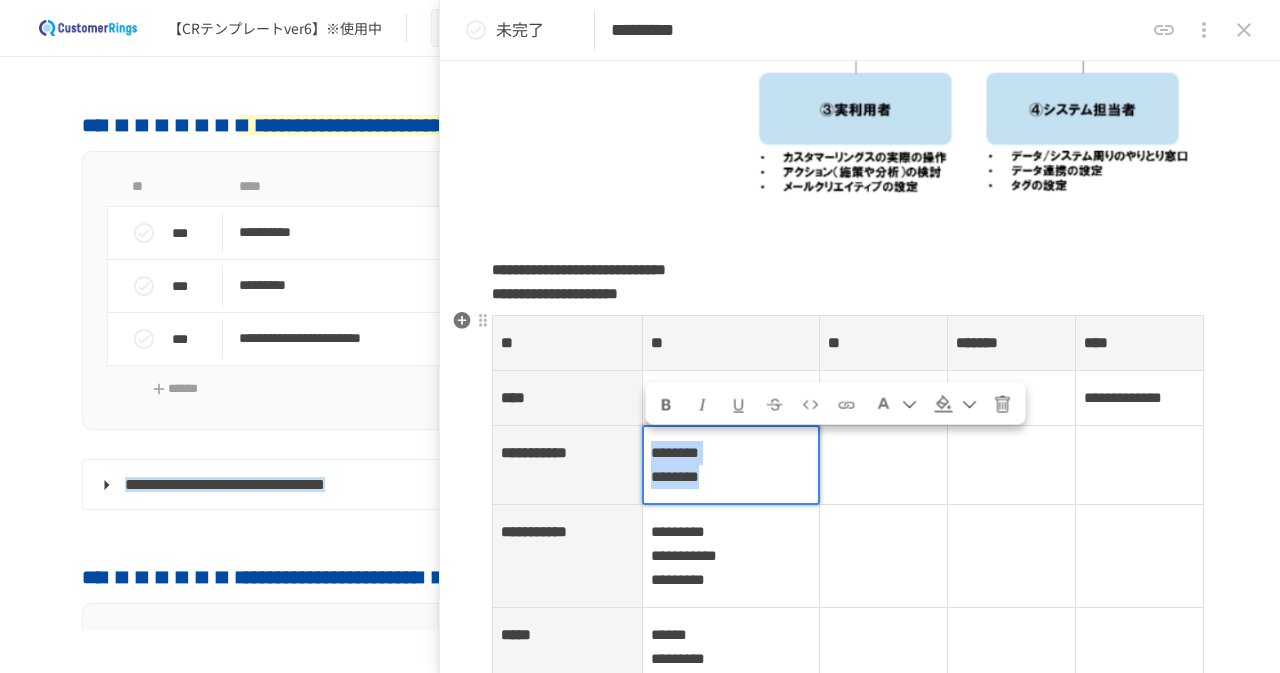 drag, startPoint x: 773, startPoint y: 471, endPoint x: 643, endPoint y: 444, distance: 132.77425 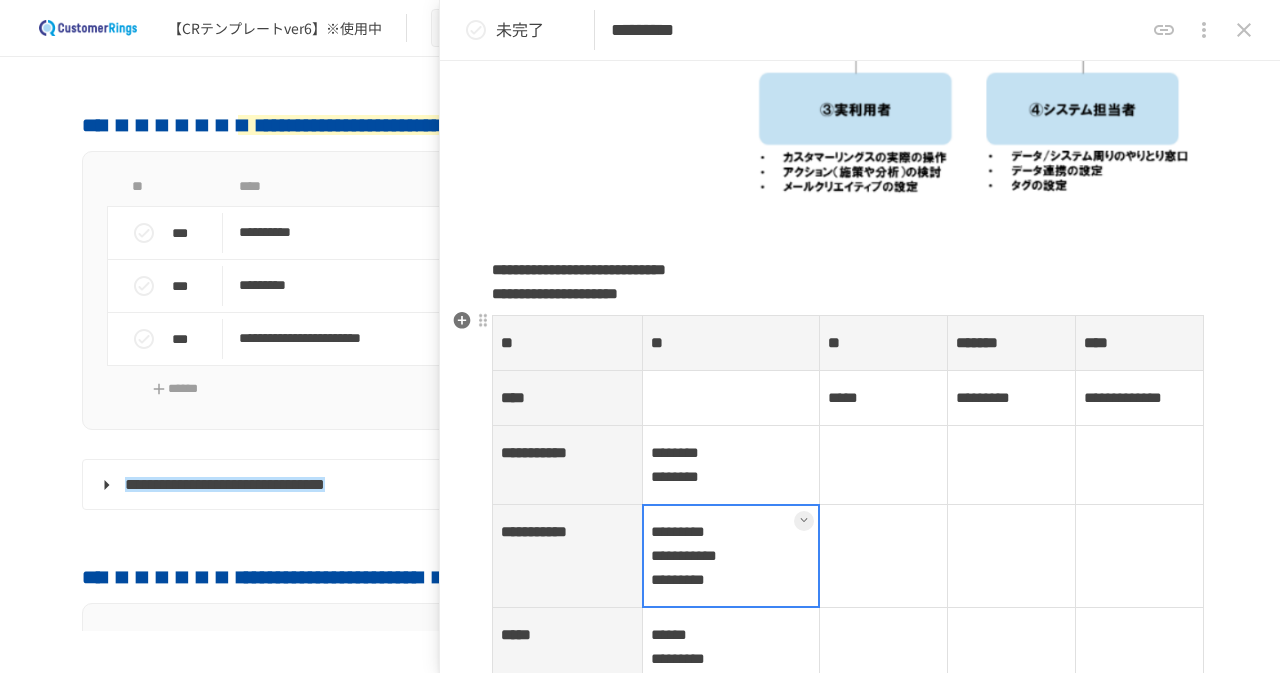 click at bounding box center (731, 556) 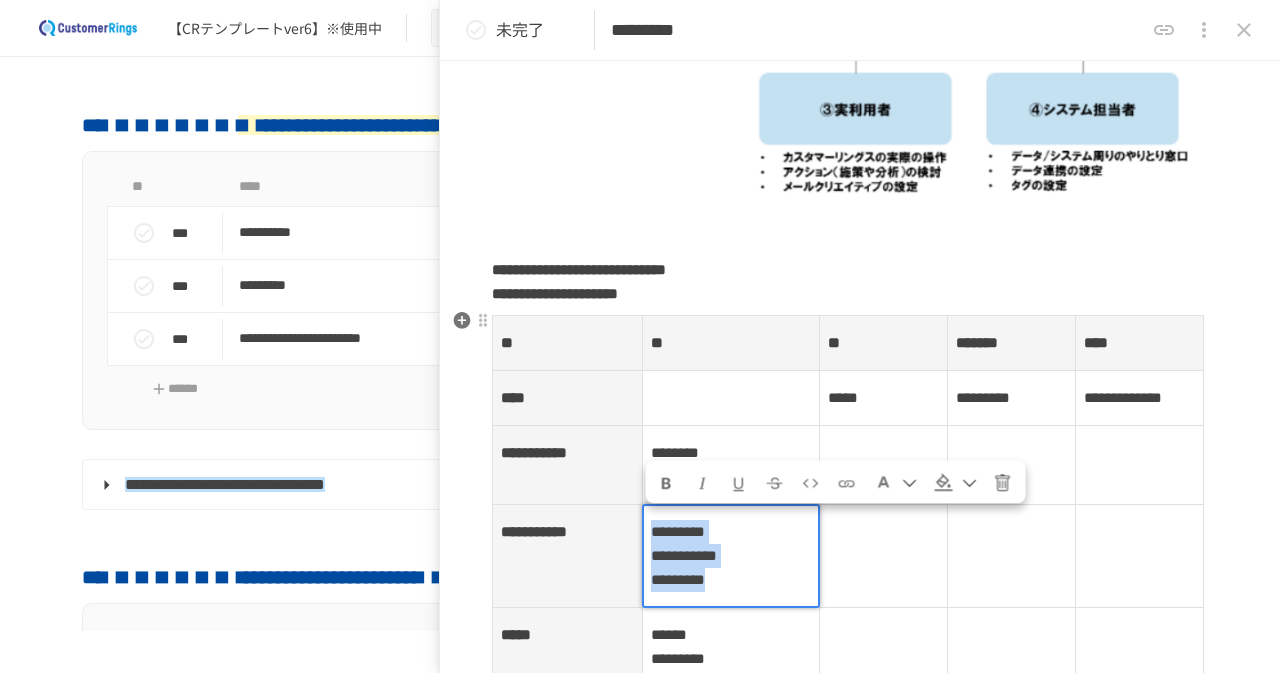 drag, startPoint x: 783, startPoint y: 579, endPoint x: 610, endPoint y: 517, distance: 183.77432 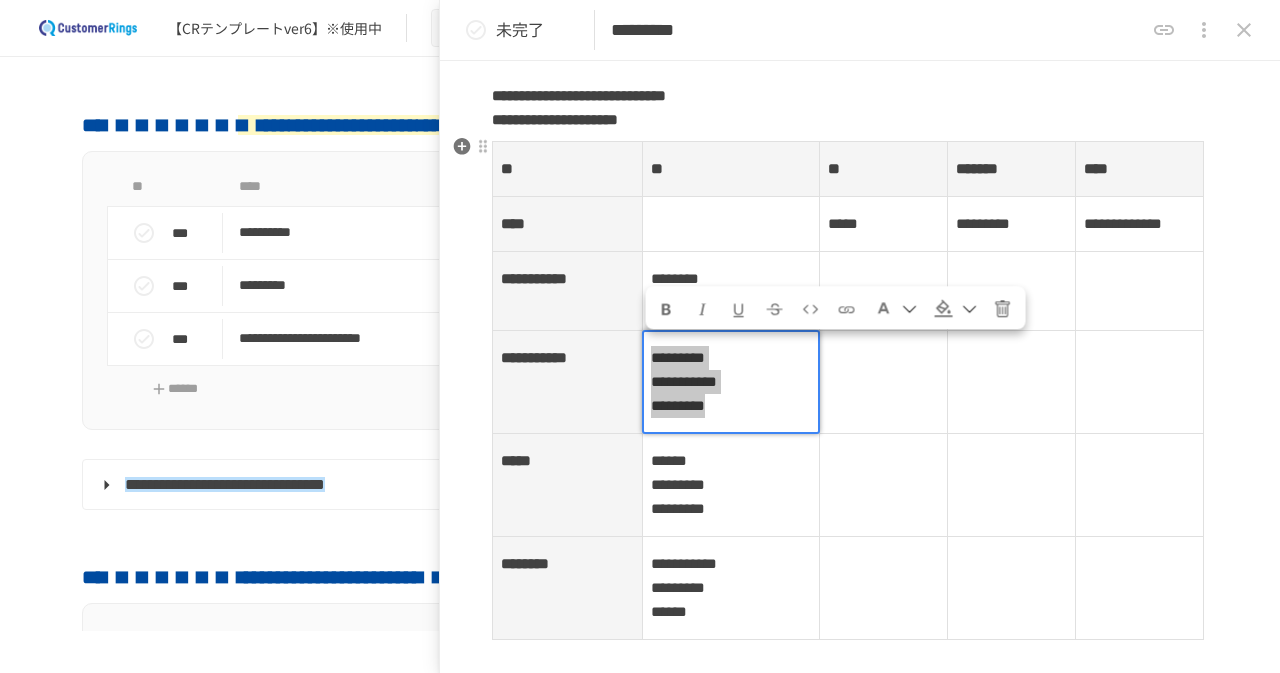 scroll, scrollTop: 700, scrollLeft: 0, axis: vertical 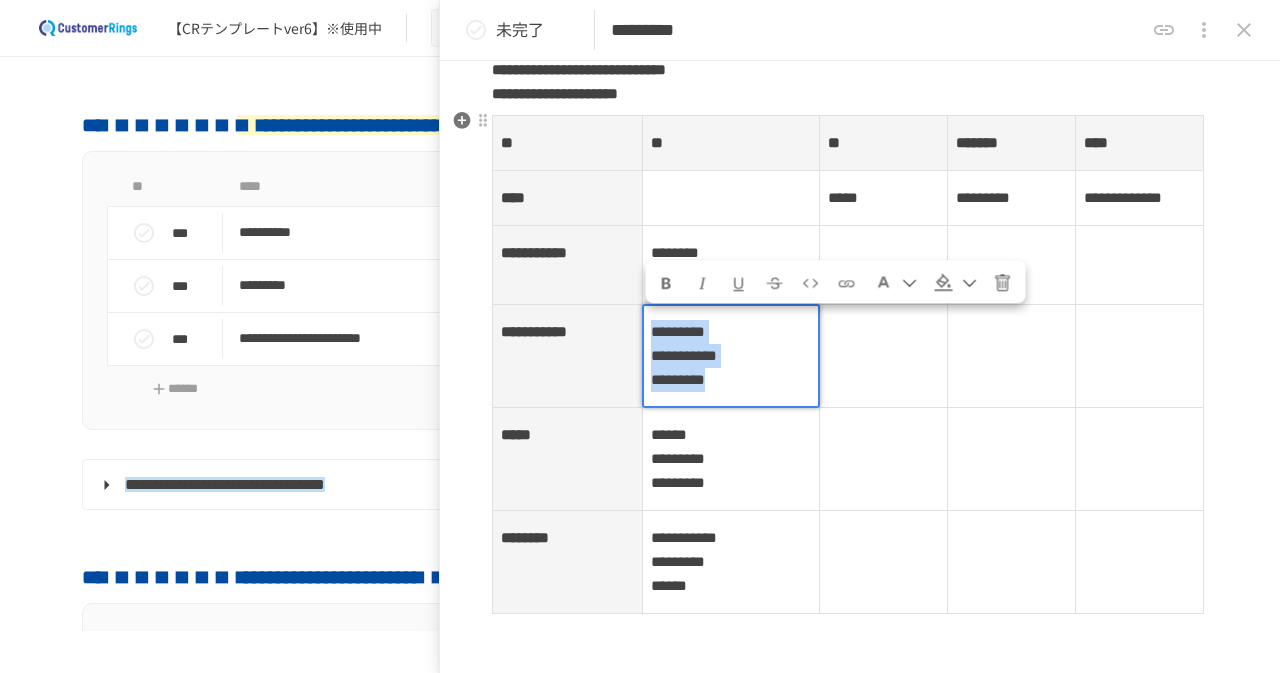 click on "****** ********* *********" at bounding box center (731, 459) 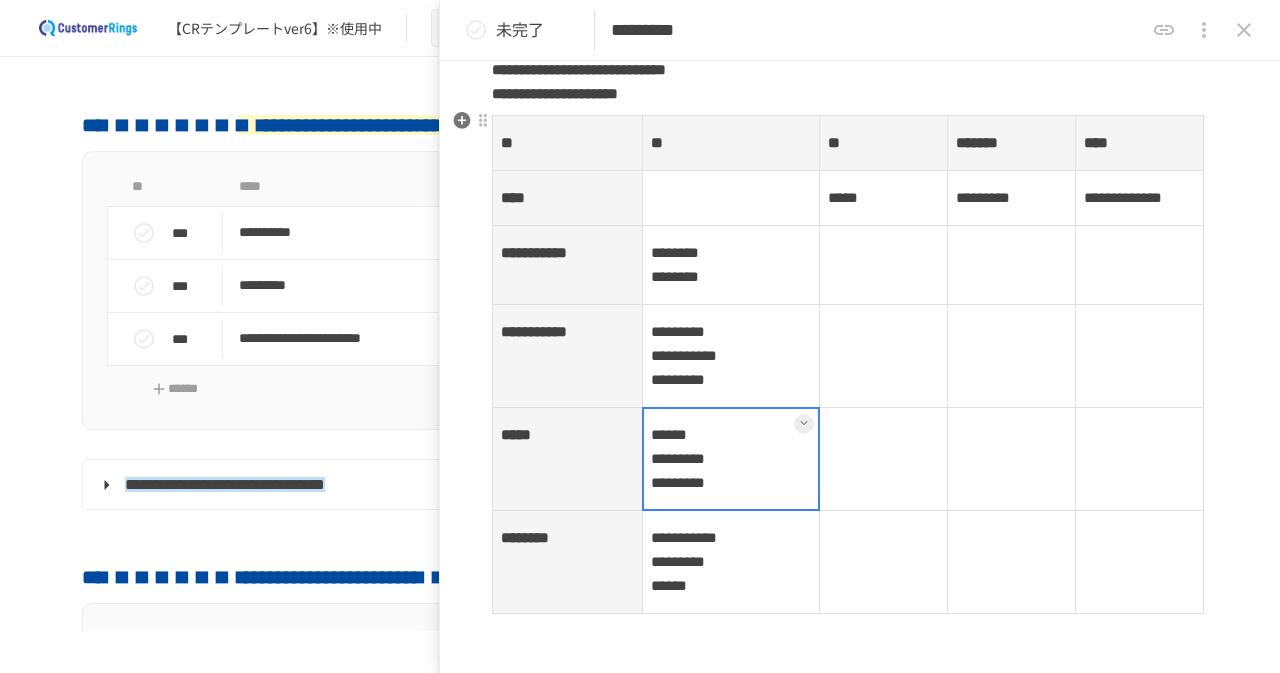 click at bounding box center [731, 459] 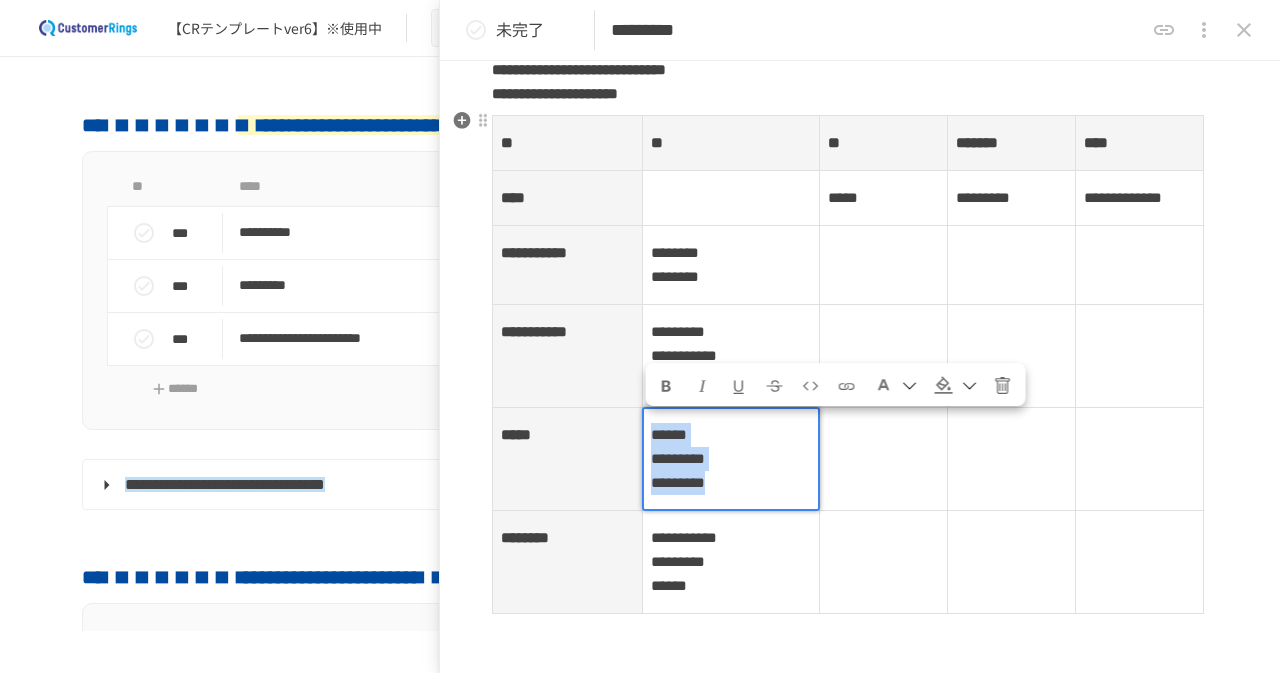 drag, startPoint x: 790, startPoint y: 475, endPoint x: 626, endPoint y: 421, distance: 172.66151 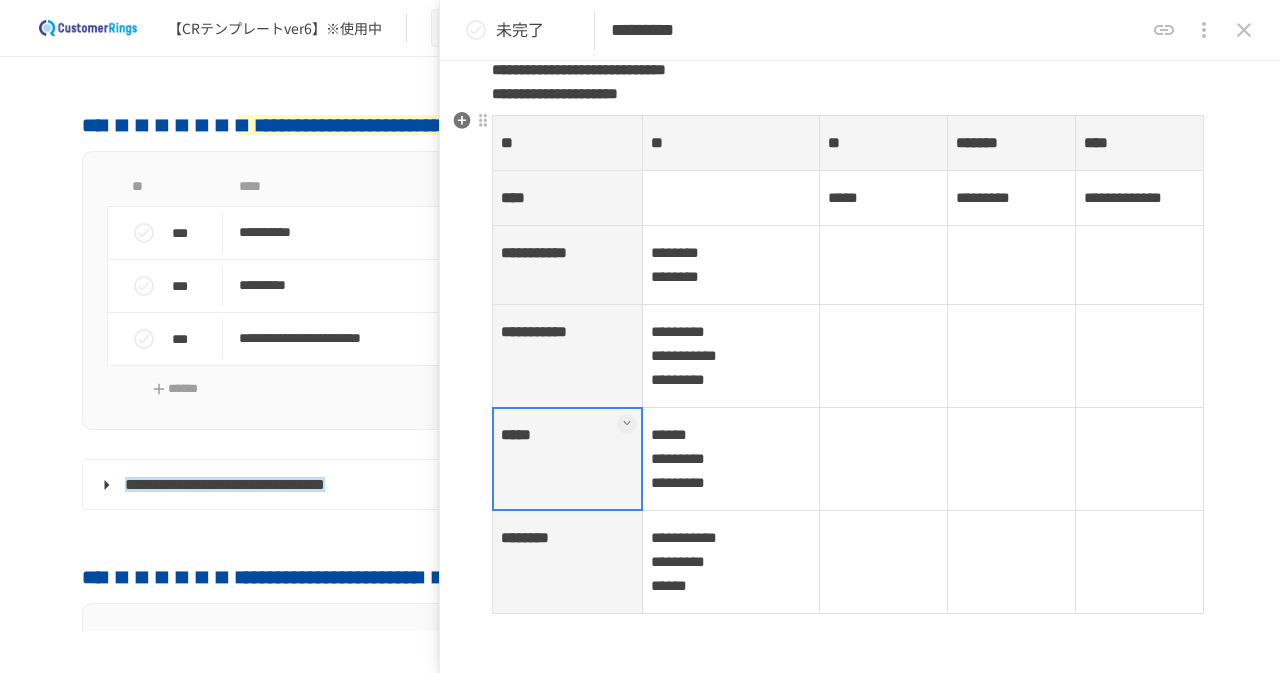 click at bounding box center (567, 459) 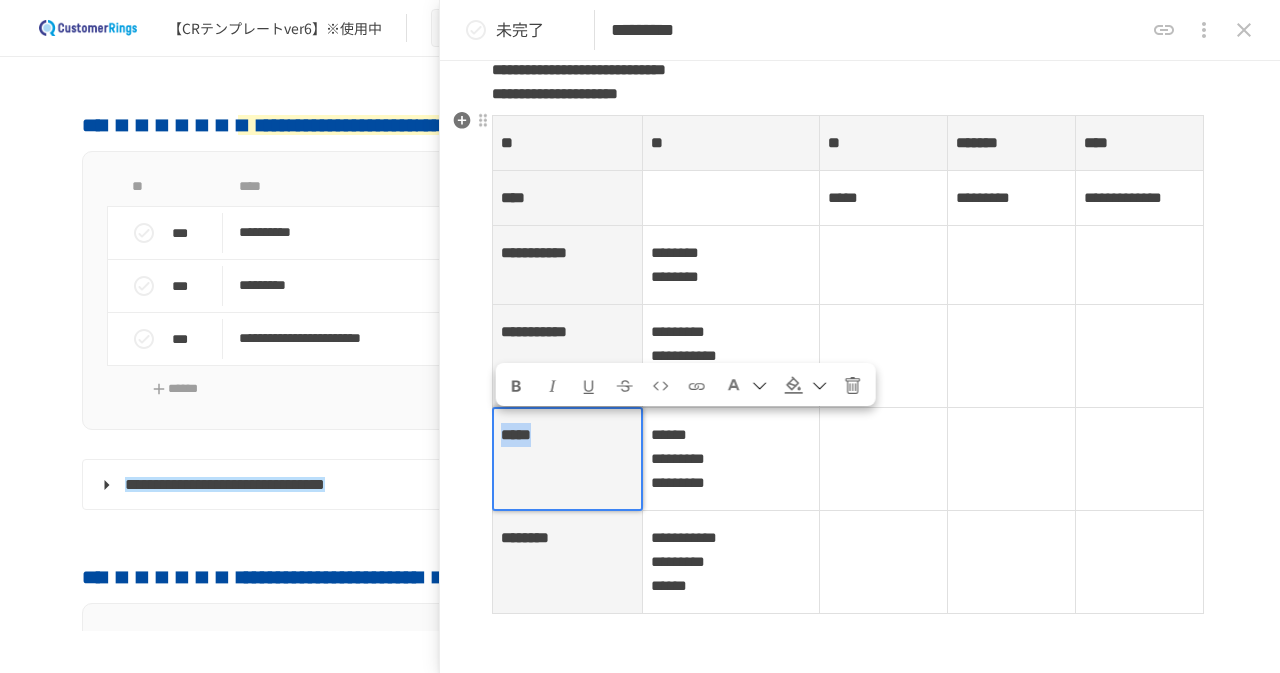 drag, startPoint x: 583, startPoint y: 433, endPoint x: 503, endPoint y: 422, distance: 80.75271 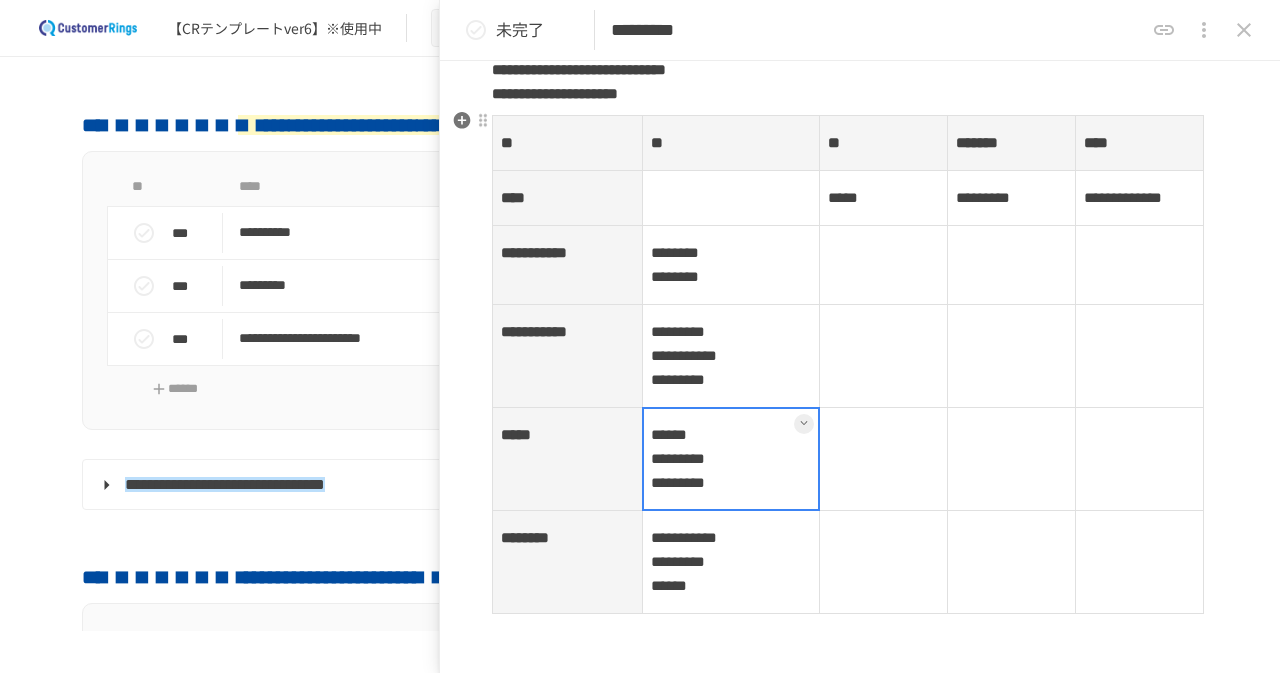 click at bounding box center (731, 459) 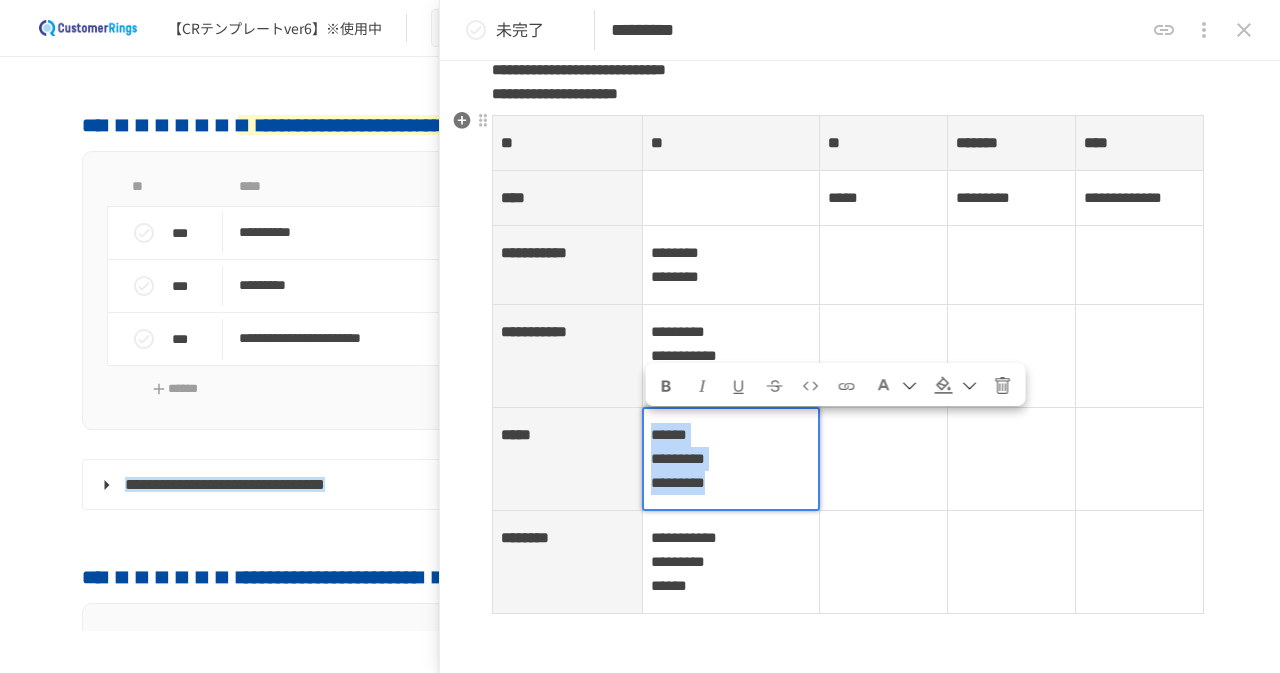 drag, startPoint x: 790, startPoint y: 476, endPoint x: 647, endPoint y: 427, distance: 151.16217 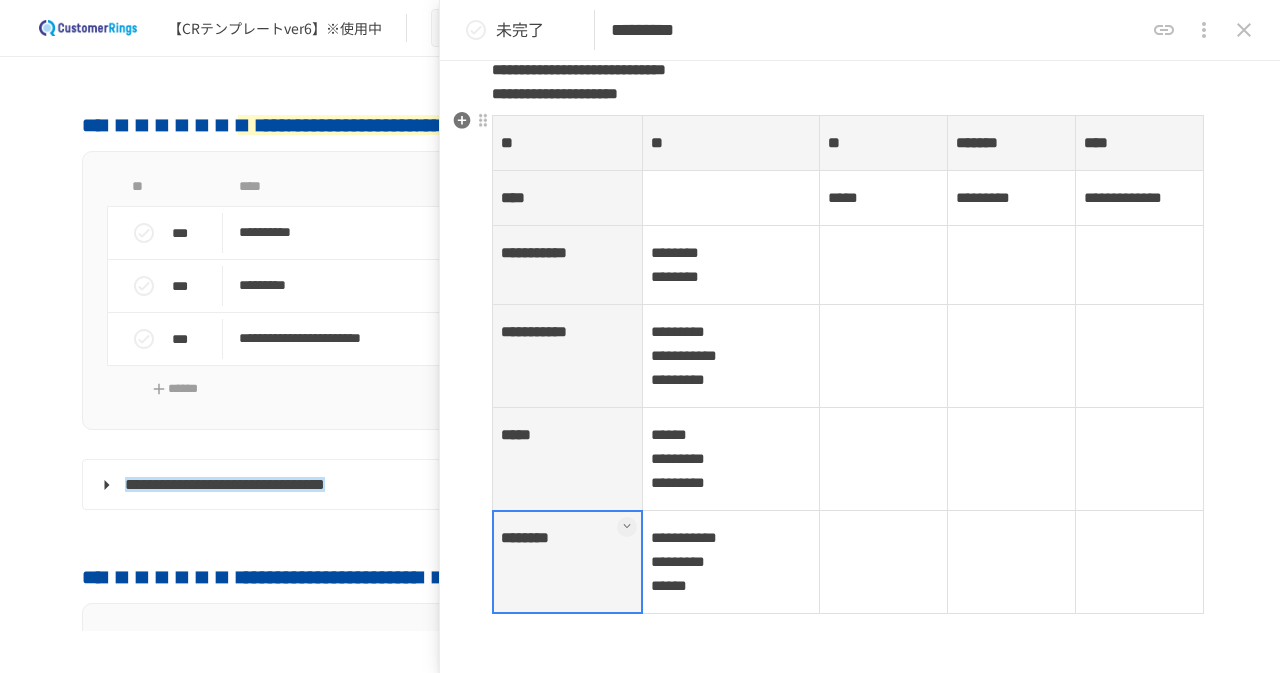 click at bounding box center [567, 562] 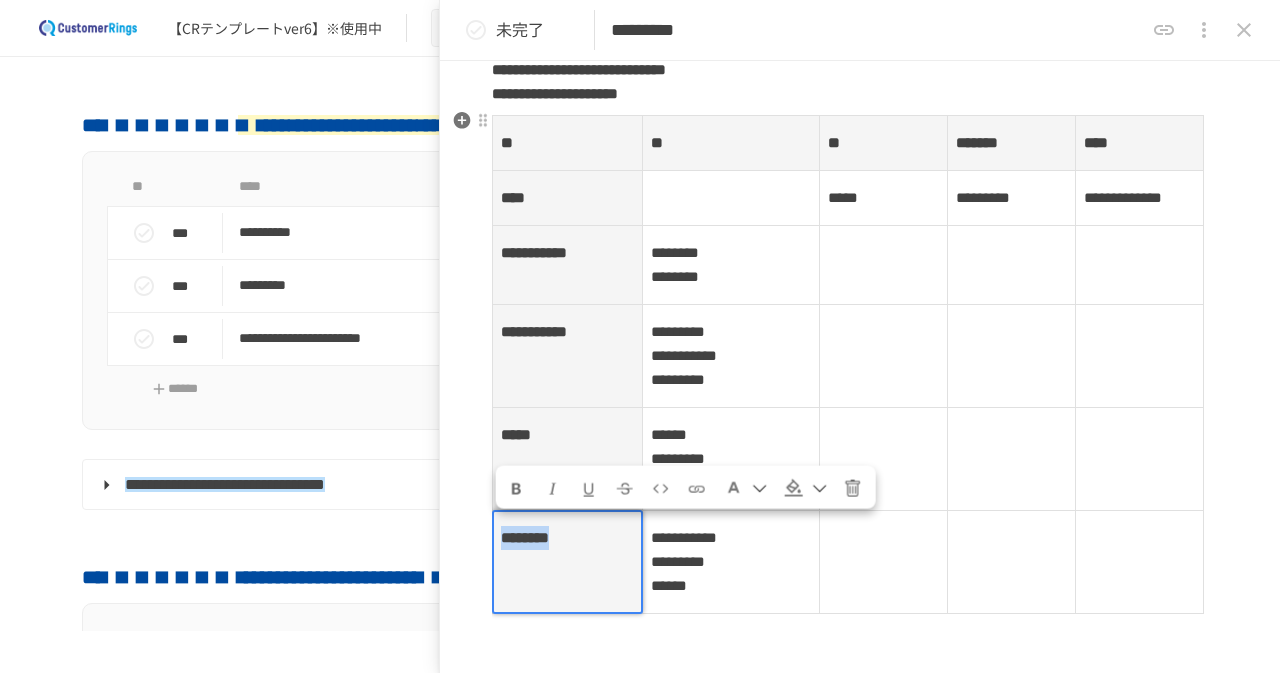 drag, startPoint x: 620, startPoint y: 533, endPoint x: 490, endPoint y: 533, distance: 130 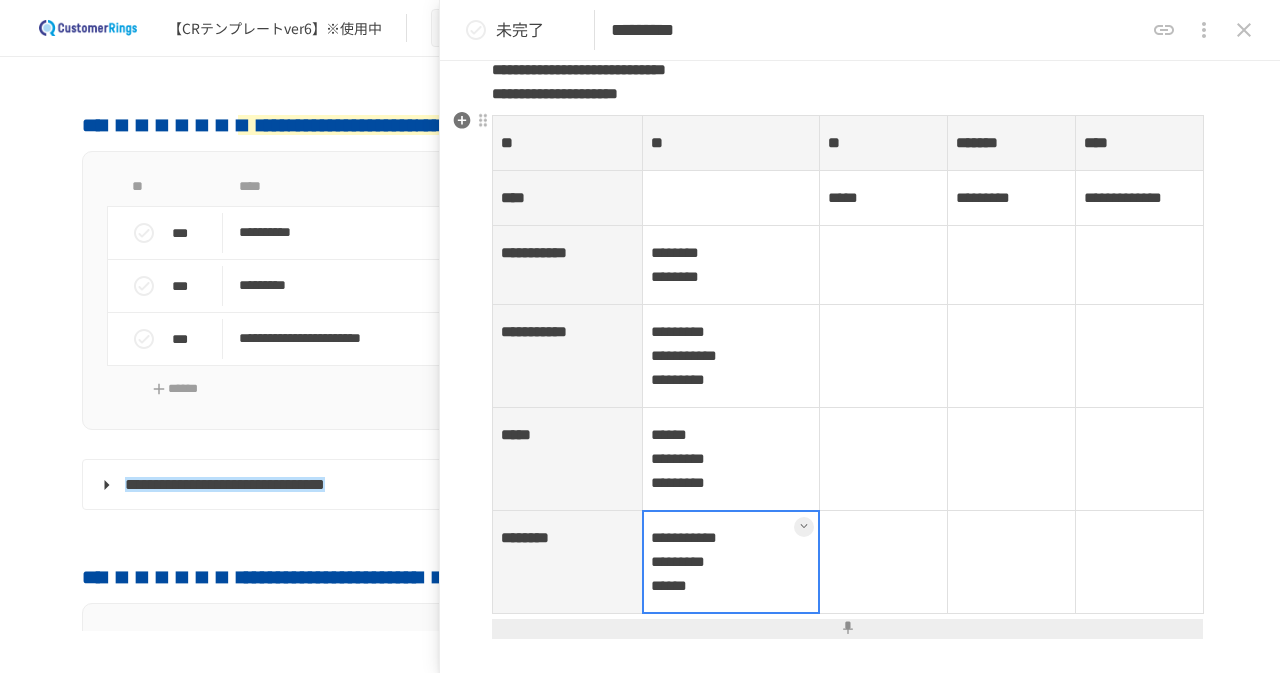click at bounding box center (731, 562) 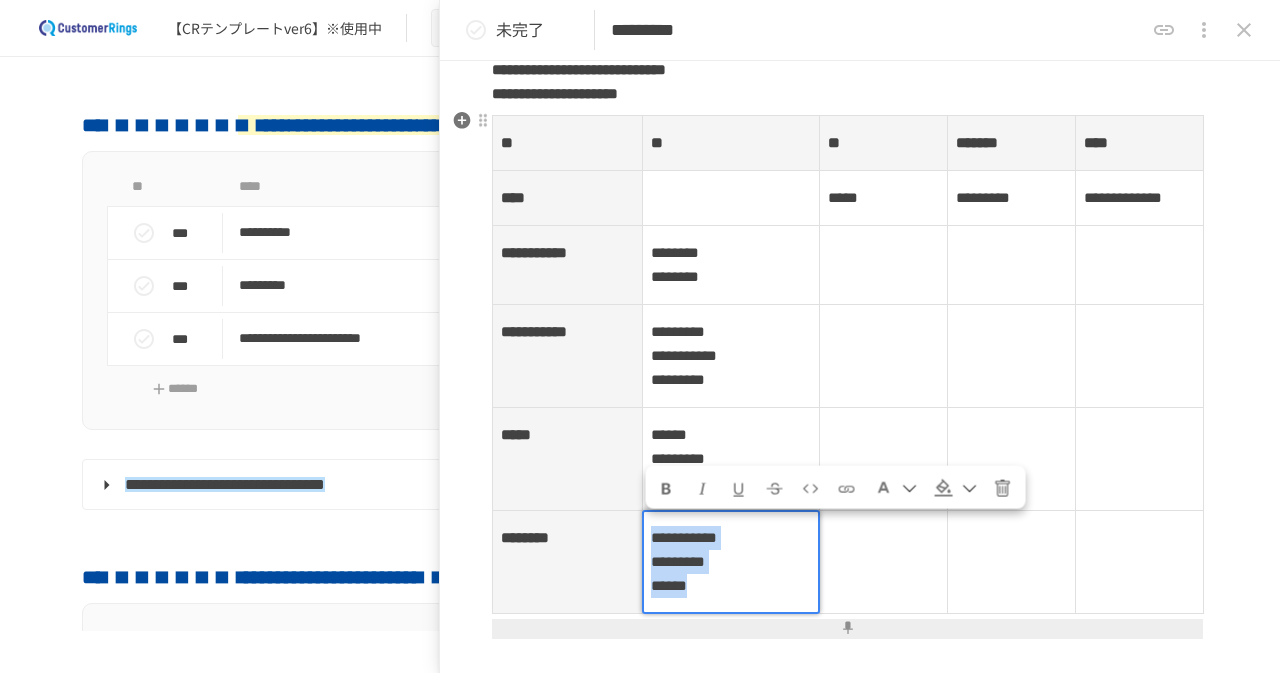 drag, startPoint x: 747, startPoint y: 573, endPoint x: 634, endPoint y: 535, distance: 119.218285 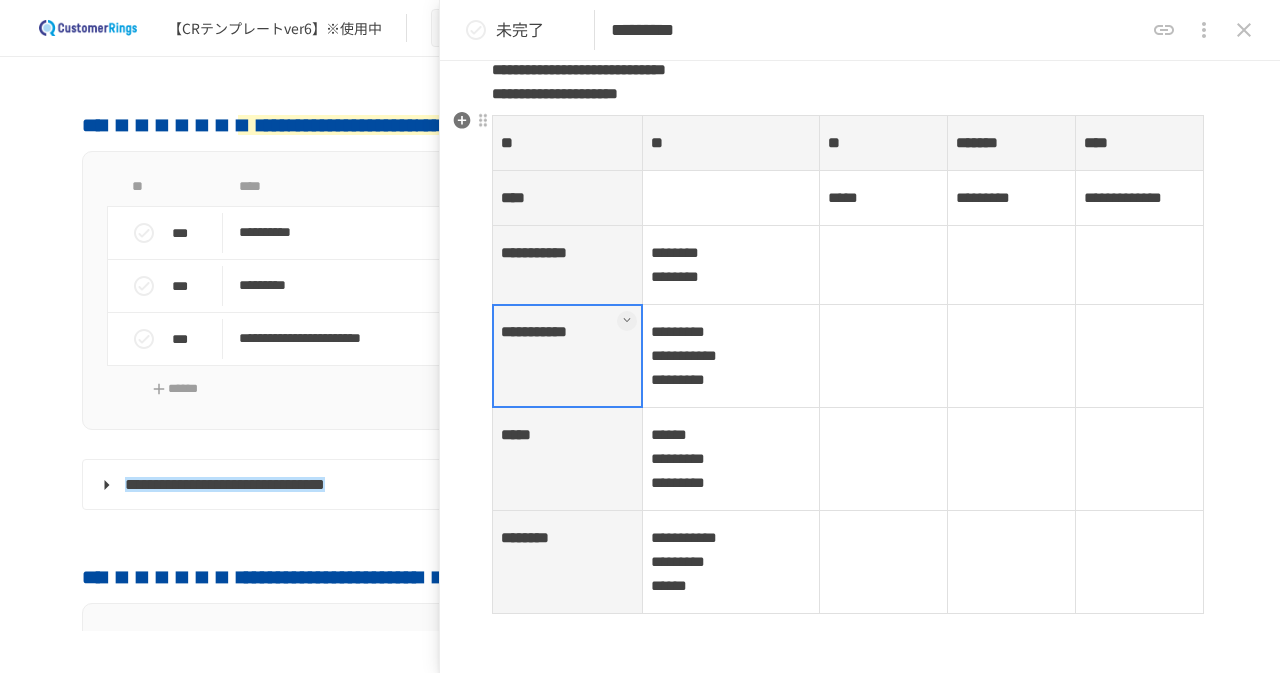 click at bounding box center [567, 356] 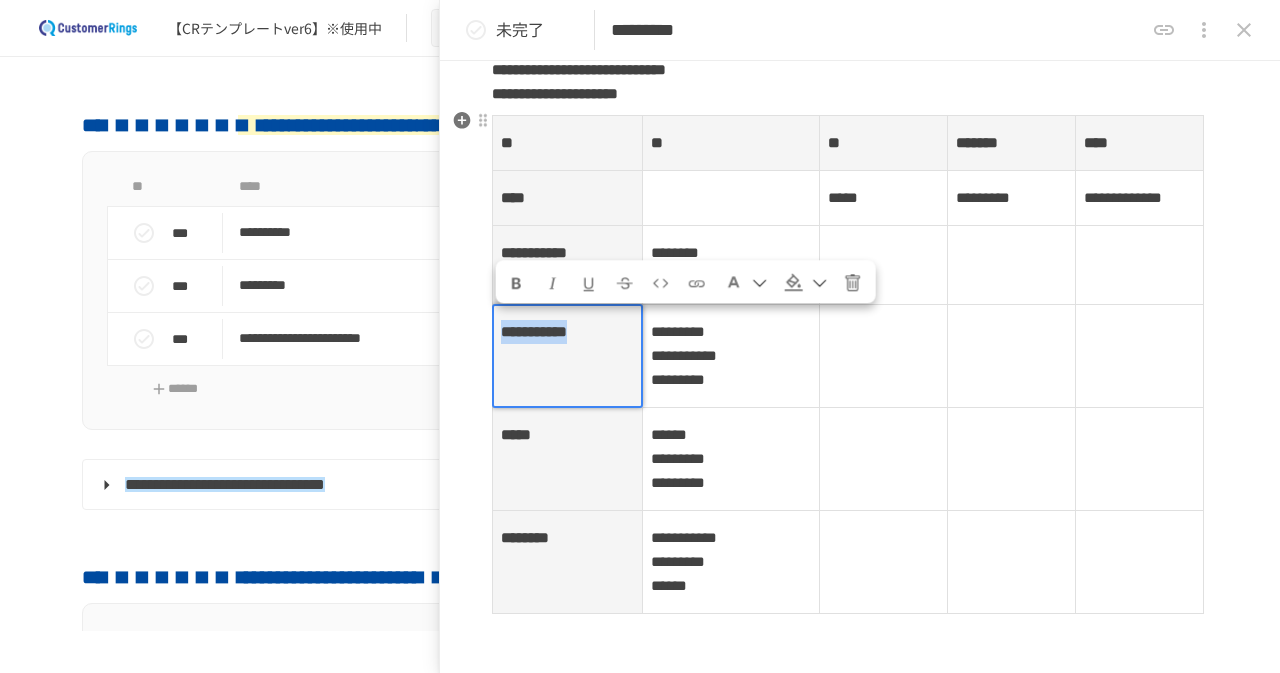drag, startPoint x: 544, startPoint y: 350, endPoint x: 517, endPoint y: 341, distance: 28.460499 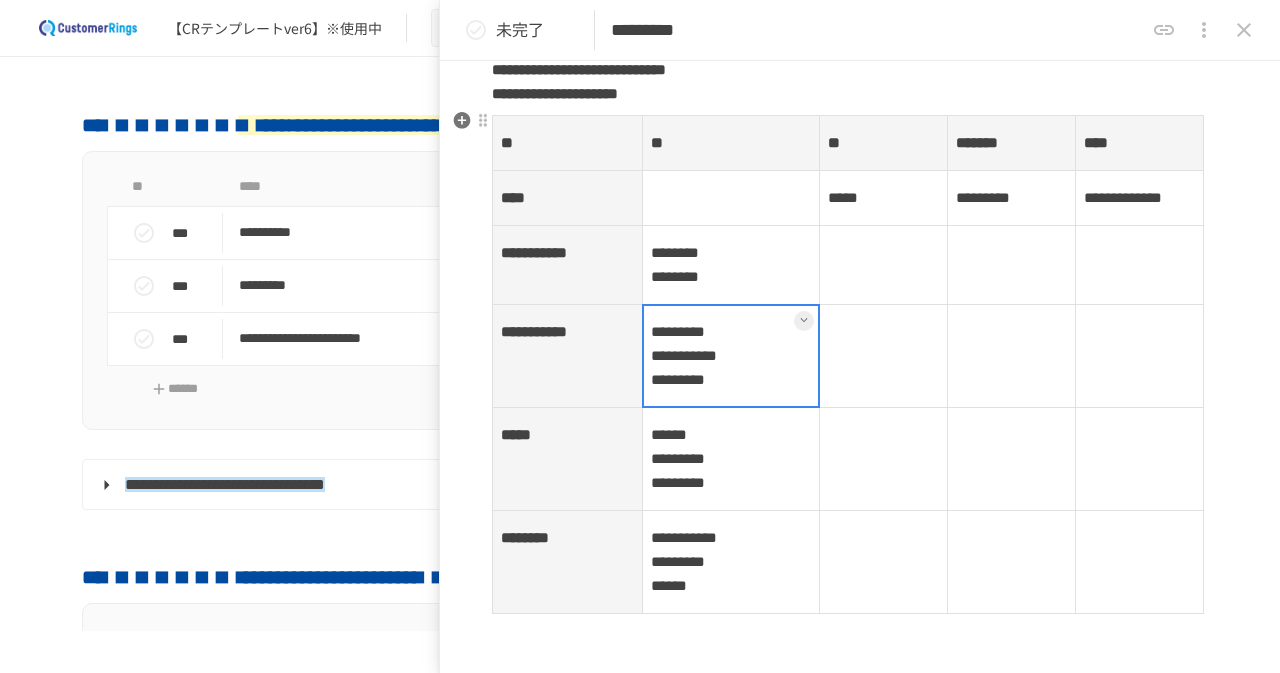 click at bounding box center (731, 356) 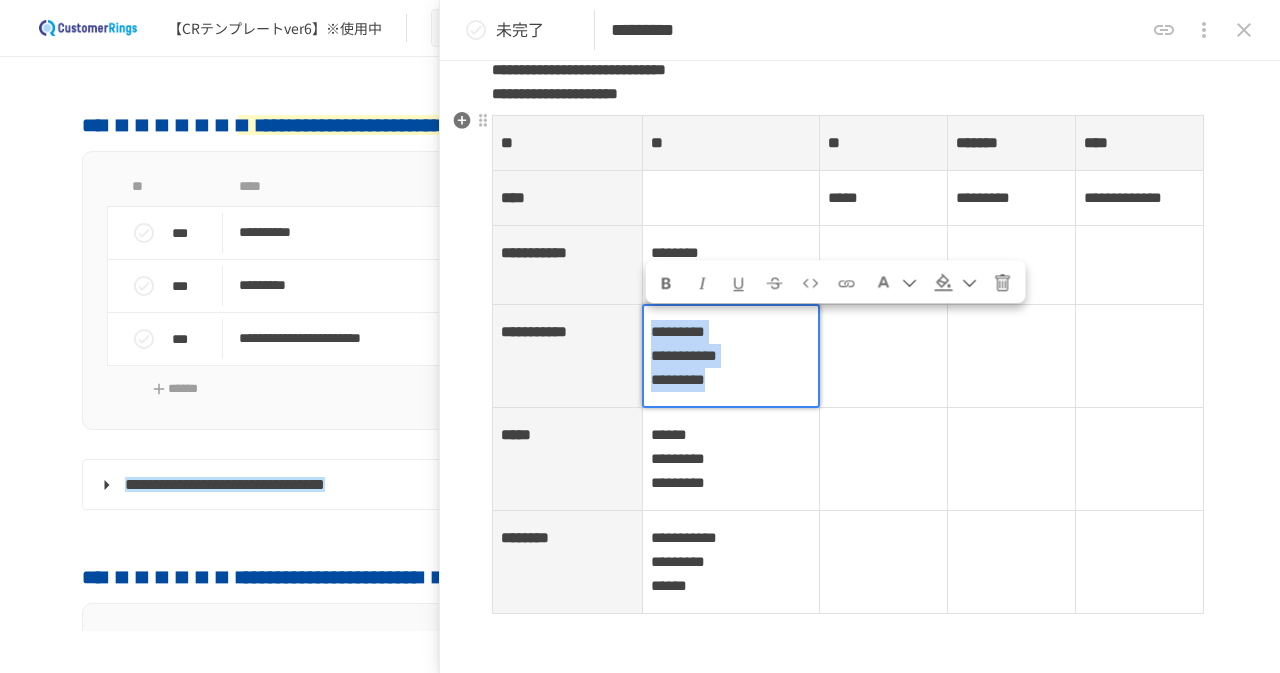 drag, startPoint x: 788, startPoint y: 373, endPoint x: 643, endPoint y: 323, distance: 153.37862 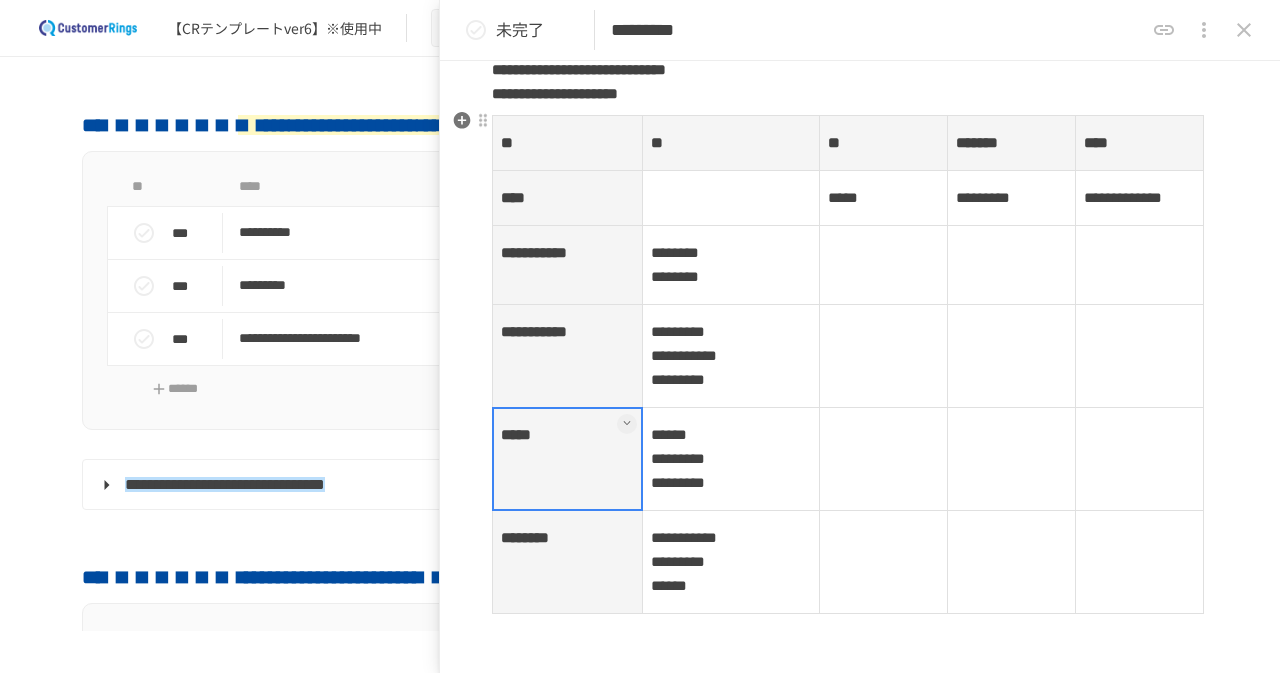 click at bounding box center (567, 459) 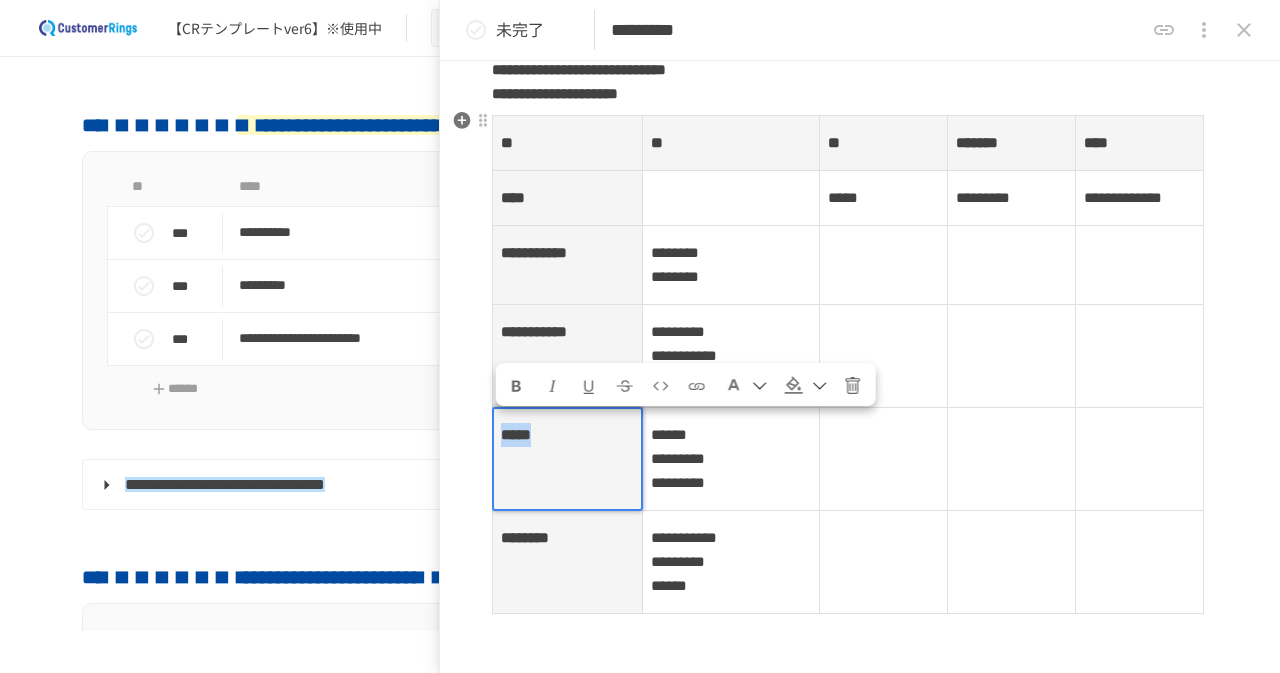 drag, startPoint x: 579, startPoint y: 435, endPoint x: 502, endPoint y: 432, distance: 77.05842 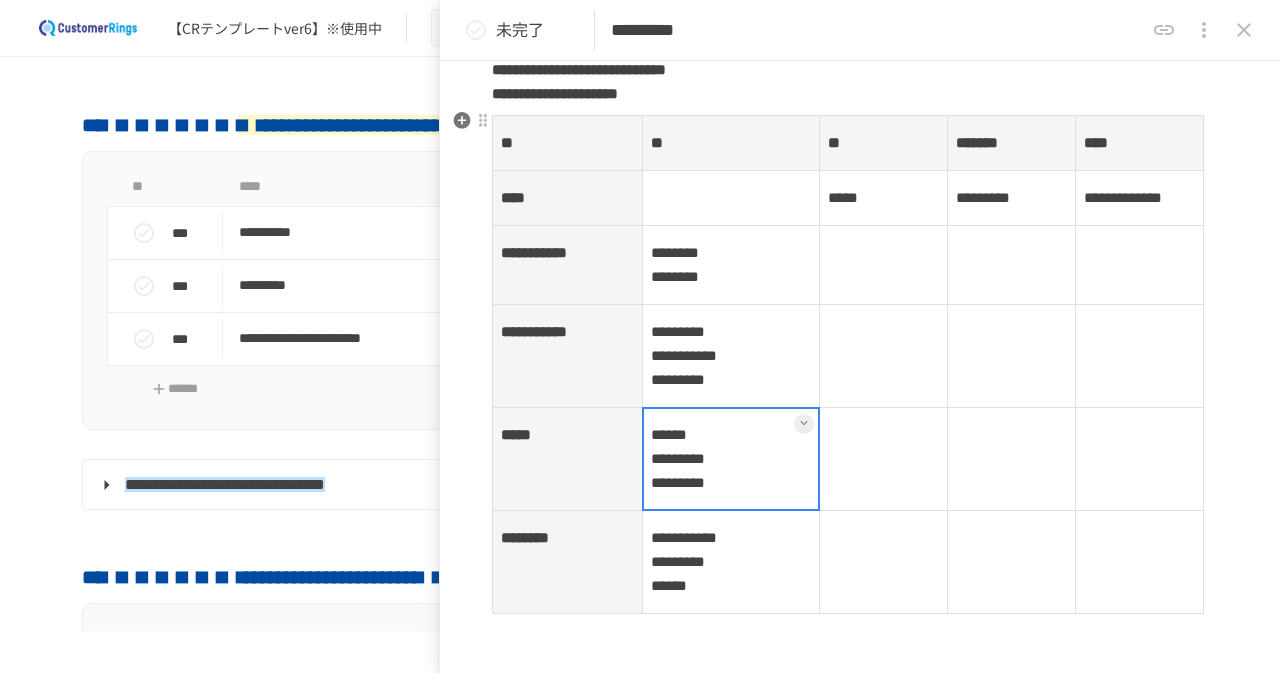 click at bounding box center (731, 459) 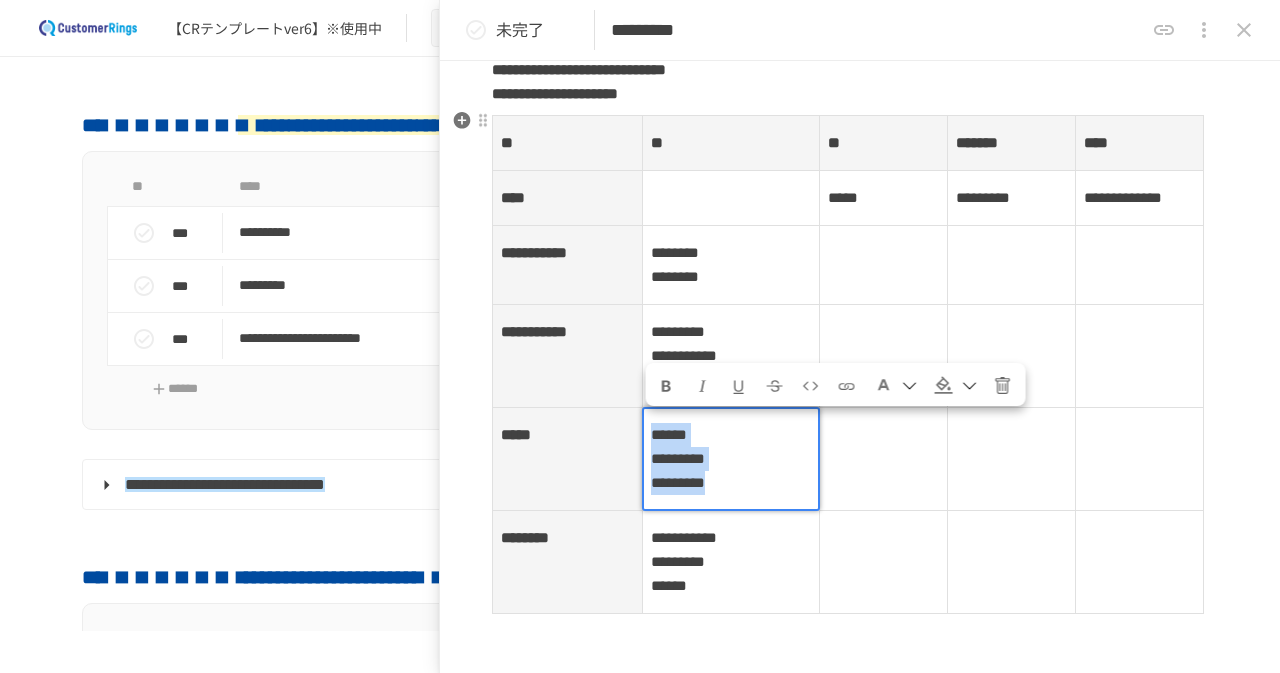 drag, startPoint x: 784, startPoint y: 475, endPoint x: 644, endPoint y: 433, distance: 146.16429 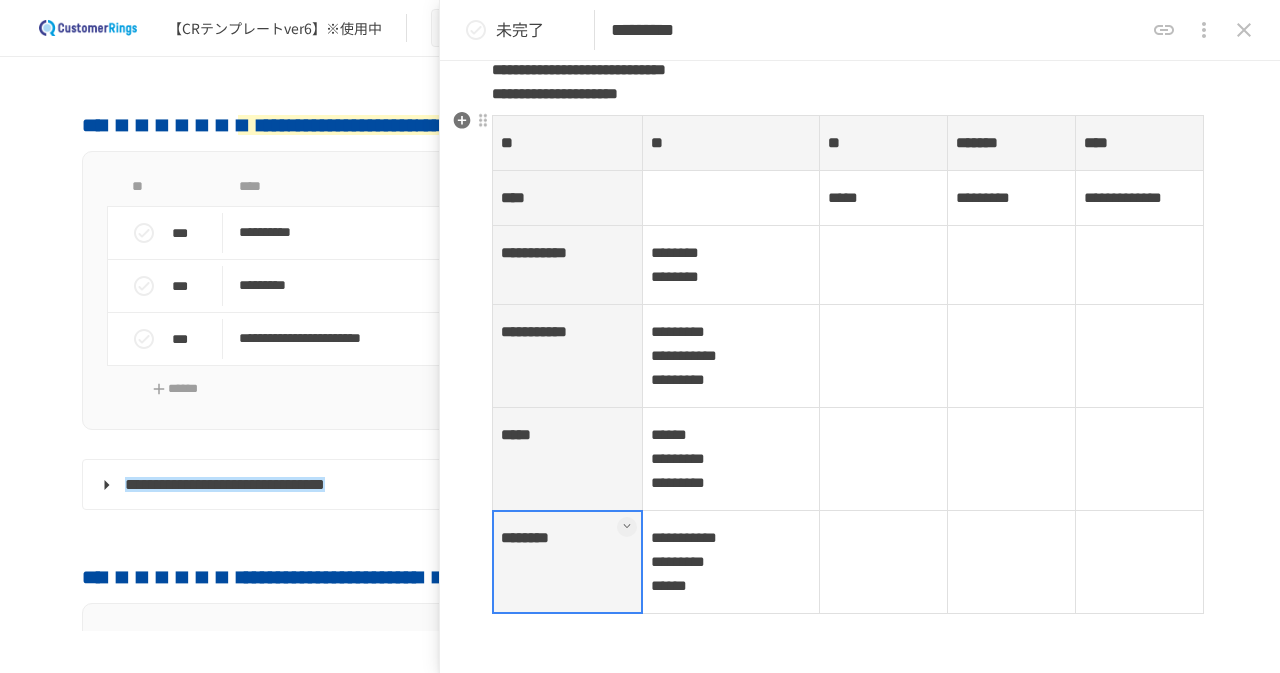 click at bounding box center (567, 562) 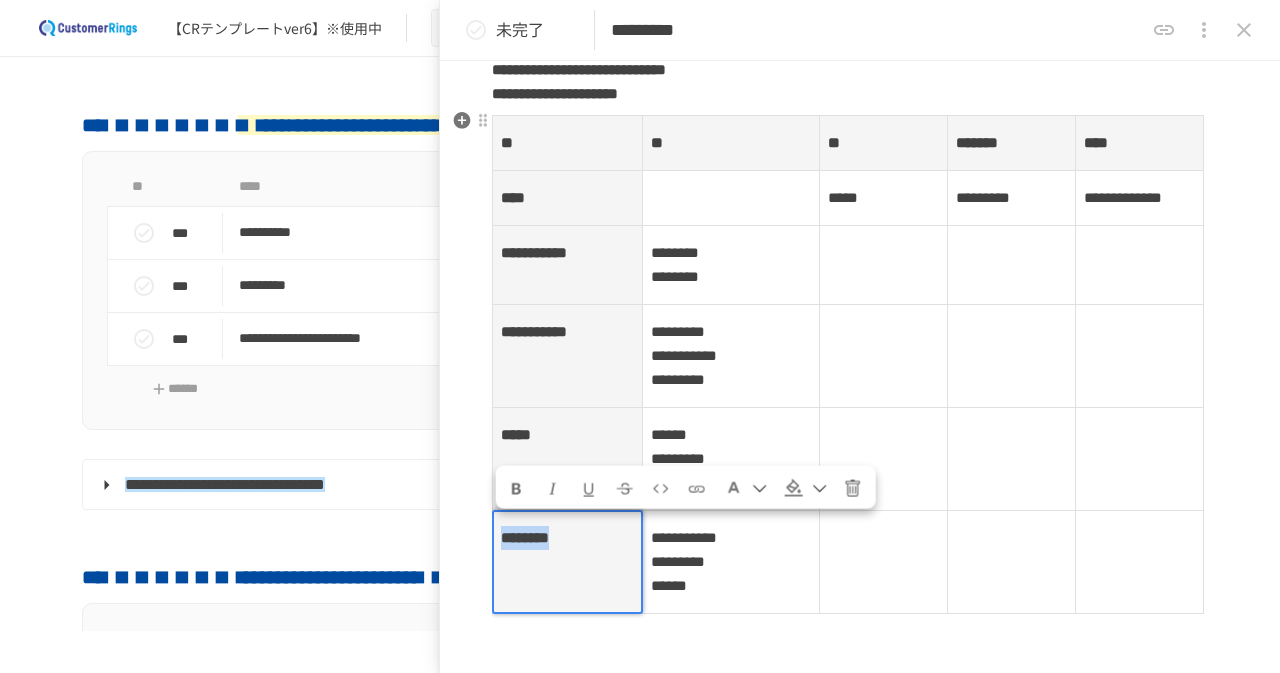 drag, startPoint x: 616, startPoint y: 529, endPoint x: 504, endPoint y: 533, distance: 112.0714 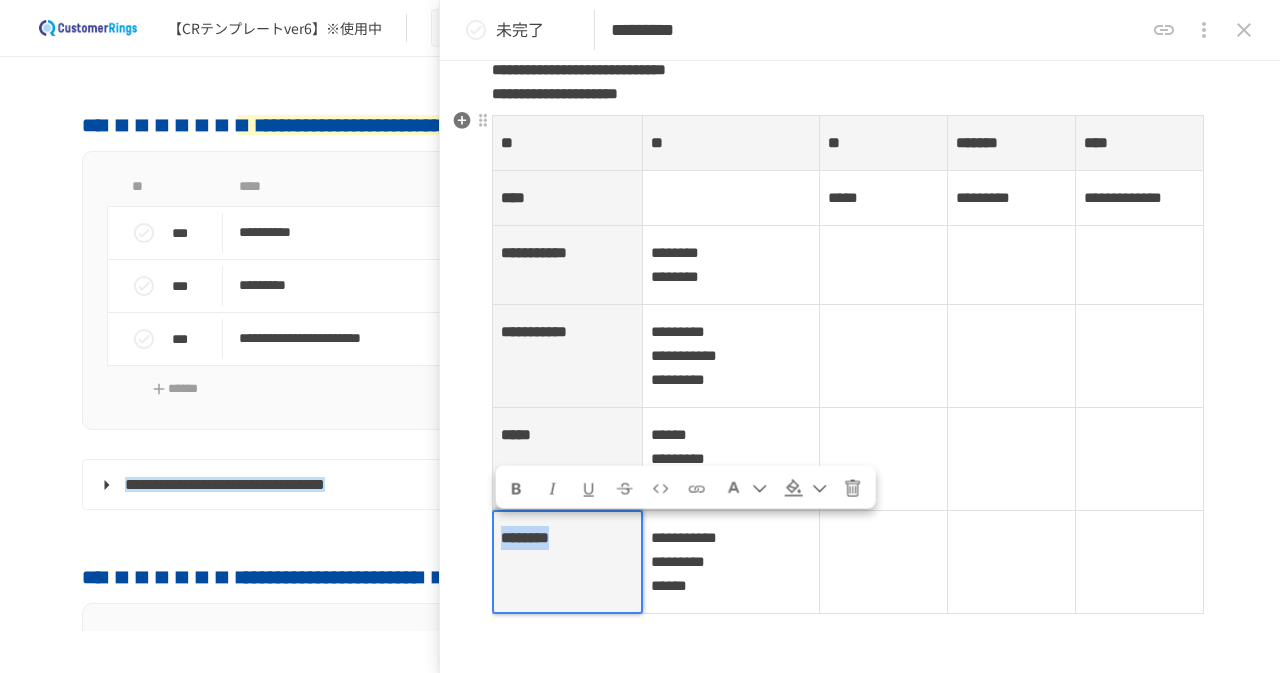 click on "********" at bounding box center [525, 537] 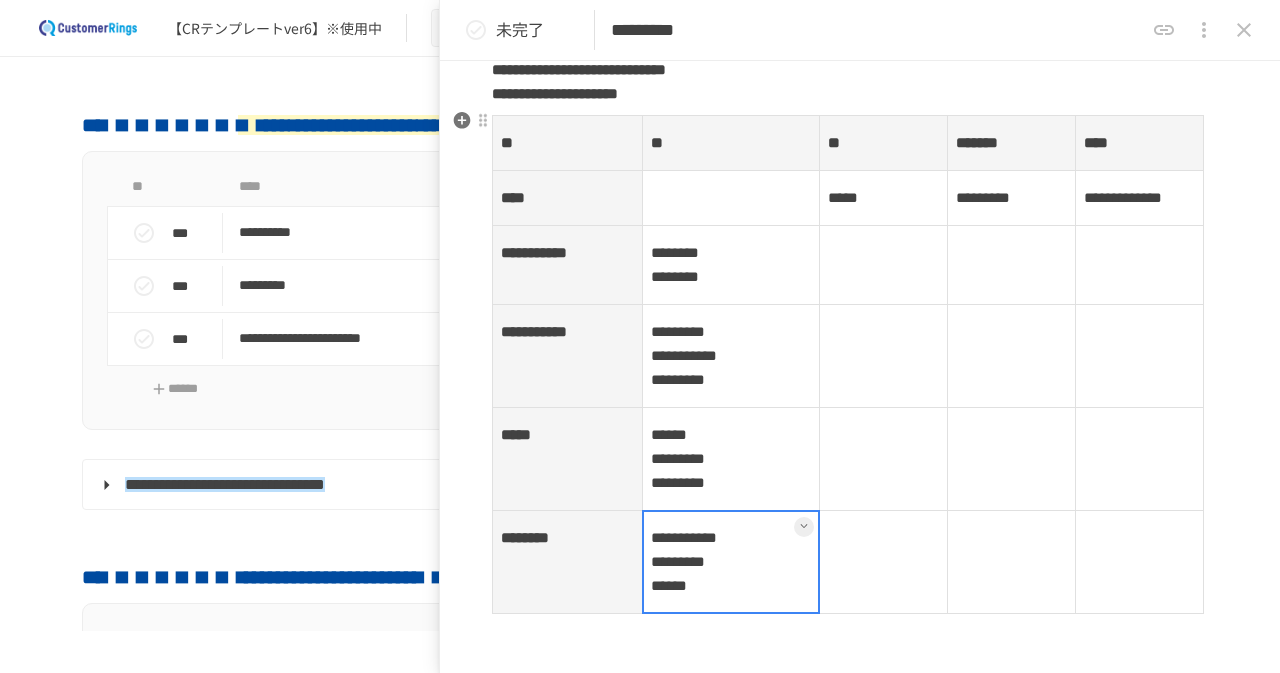 click at bounding box center [731, 562] 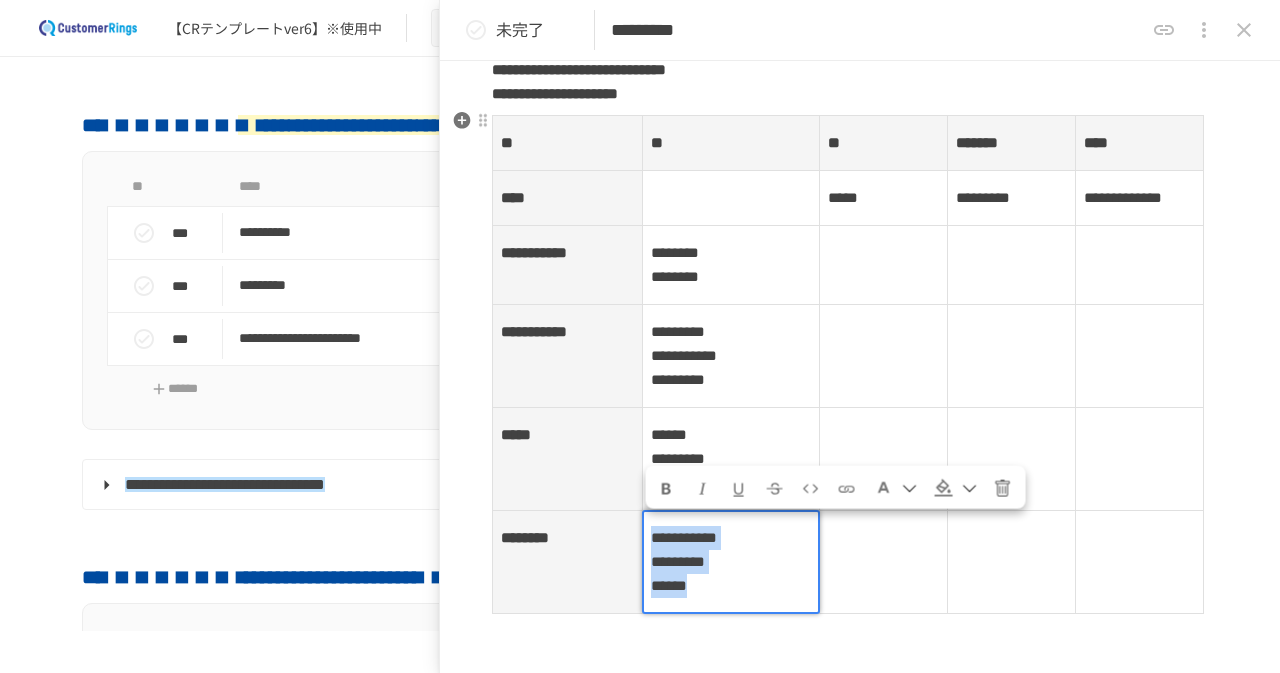 drag, startPoint x: 763, startPoint y: 579, endPoint x: 649, endPoint y: 532, distance: 123.308556 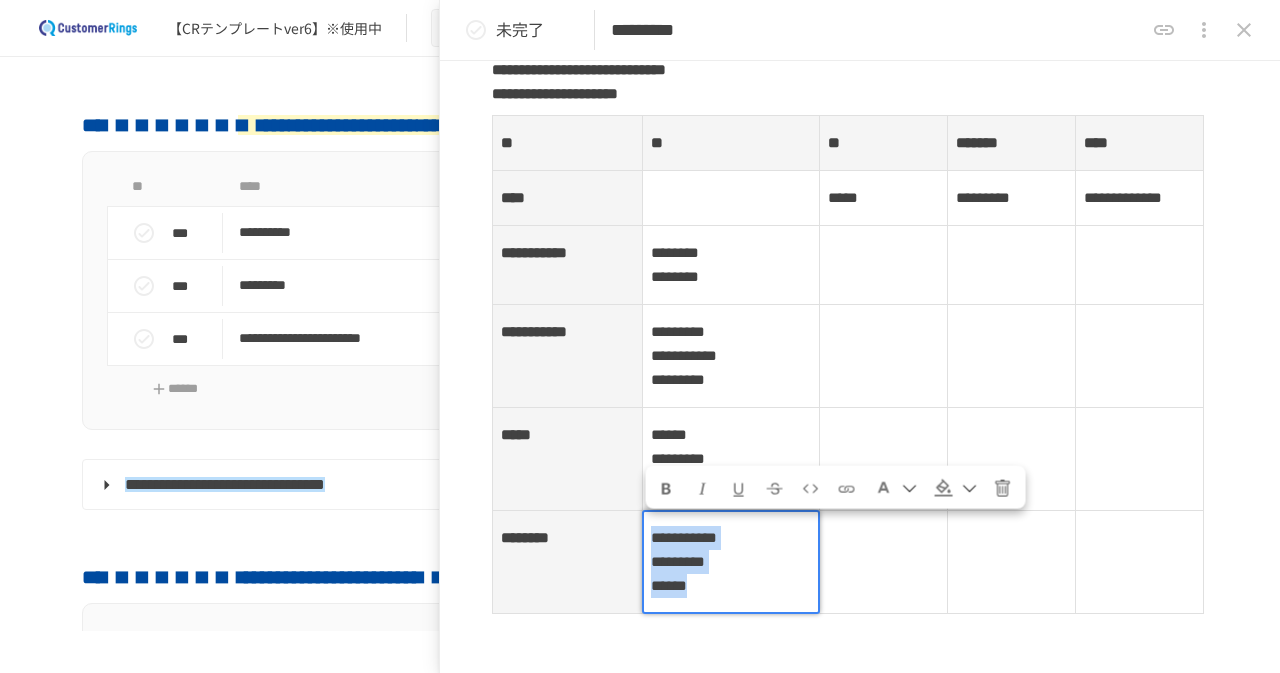 click 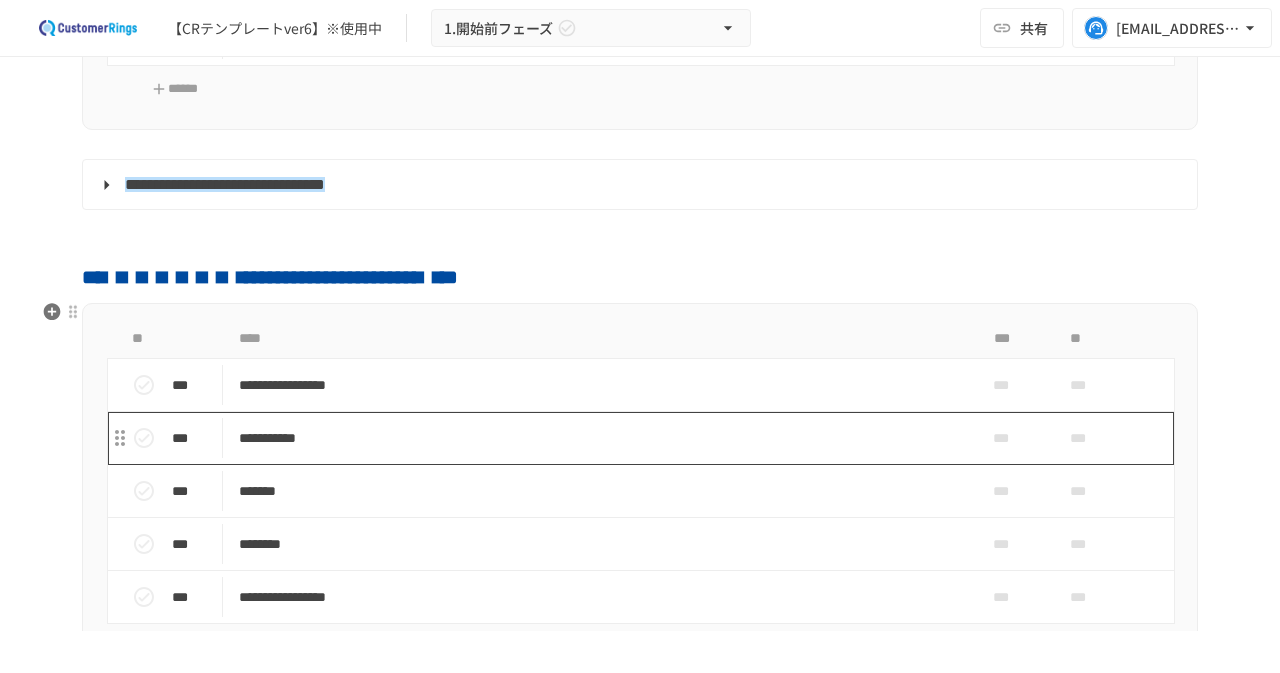 scroll, scrollTop: 900, scrollLeft: 0, axis: vertical 